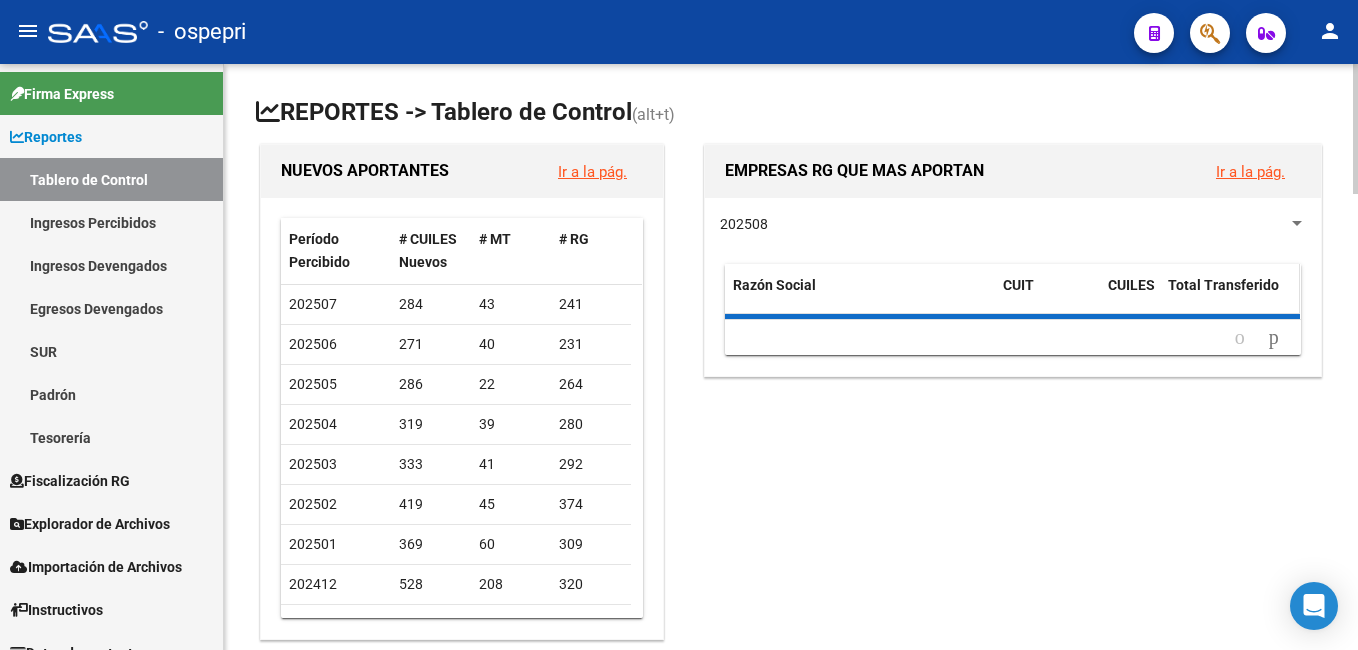 scroll, scrollTop: 0, scrollLeft: 0, axis: both 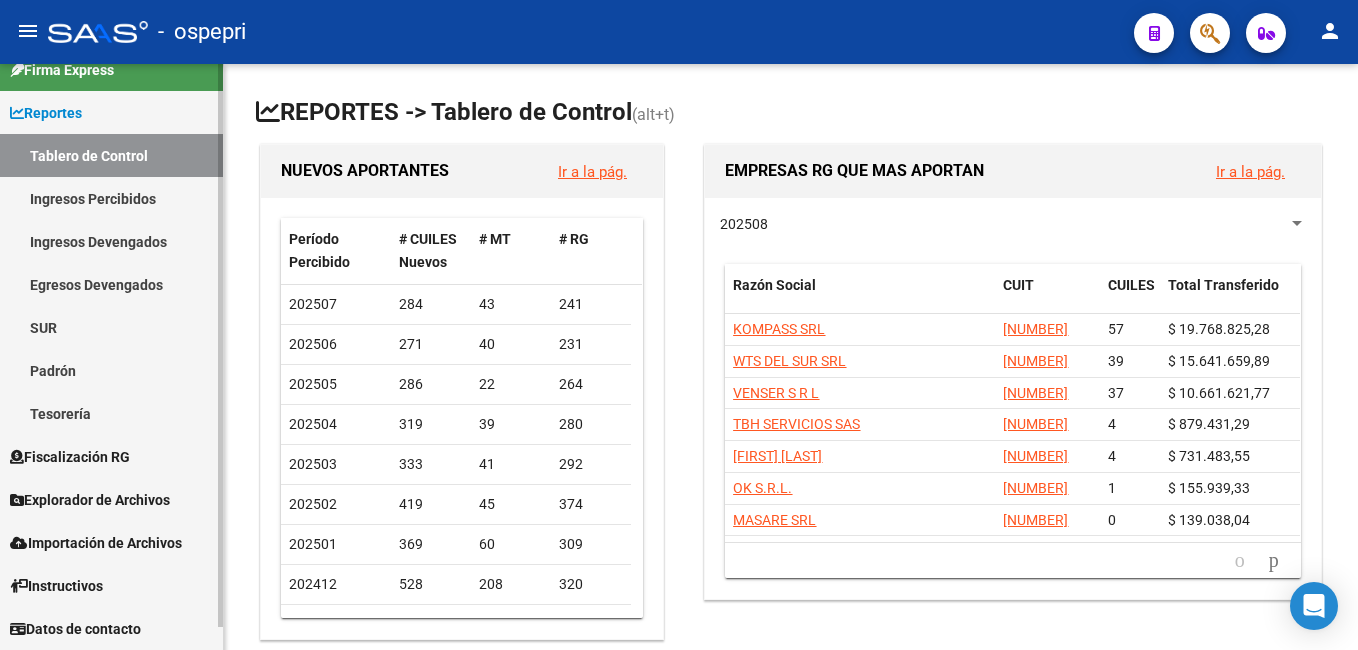 click on "Ingresos Percibidos" at bounding box center (111, 198) 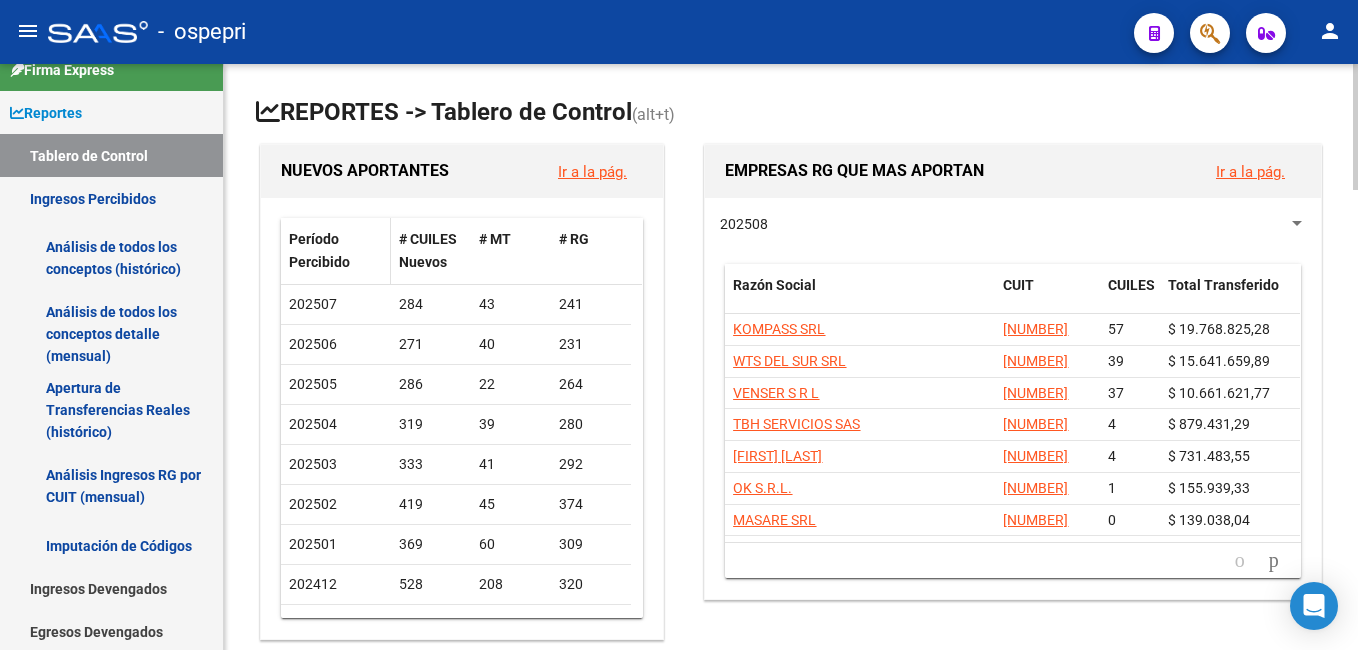 scroll, scrollTop: 100, scrollLeft: 0, axis: vertical 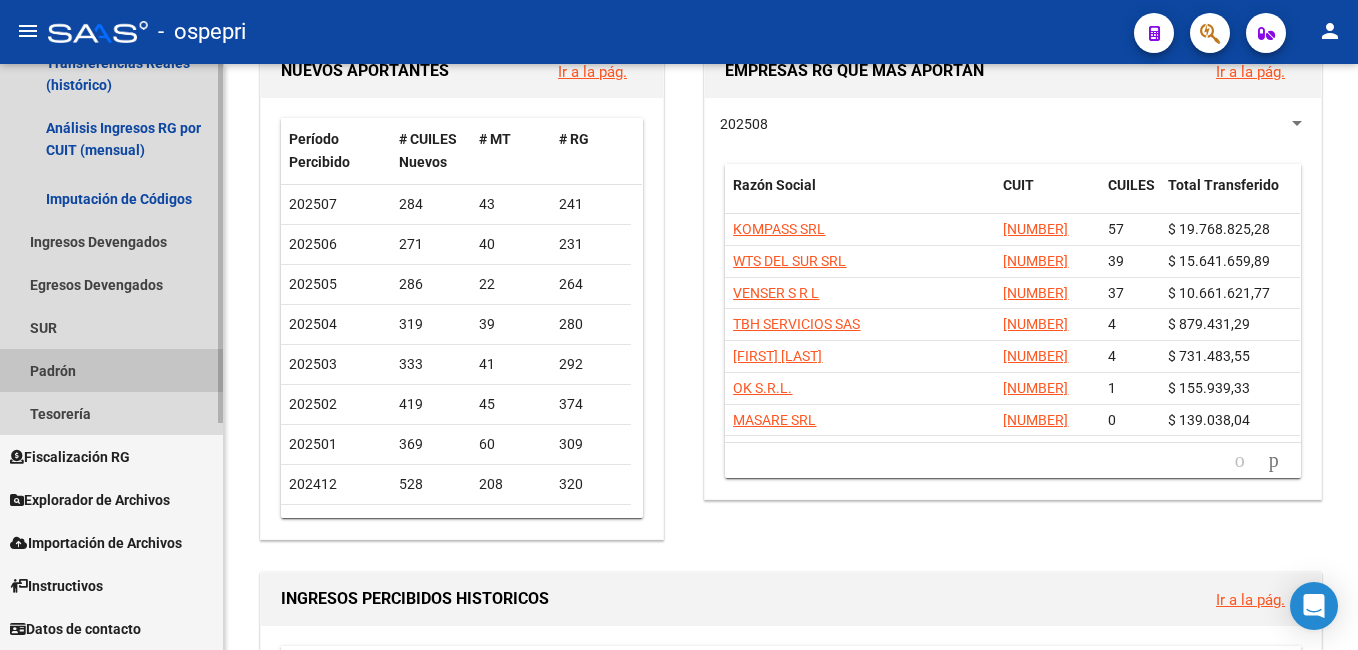 click on "Padrón" at bounding box center [111, 370] 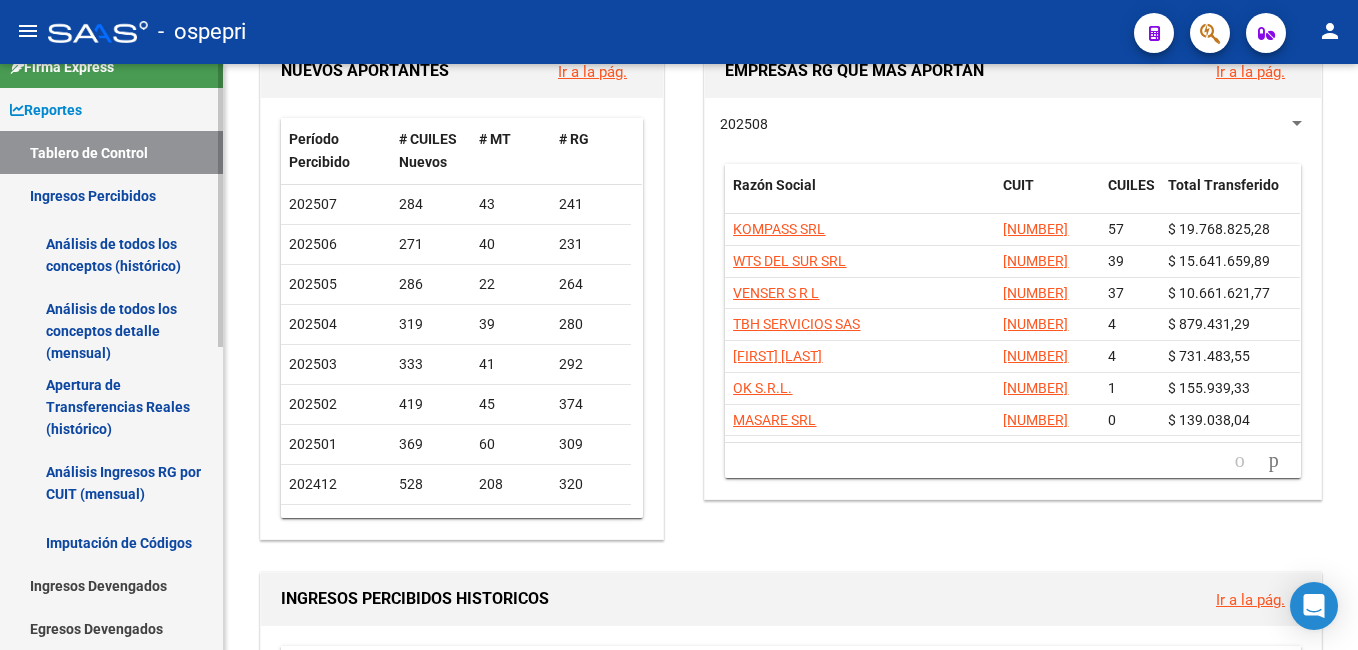 scroll, scrollTop: 0, scrollLeft: 0, axis: both 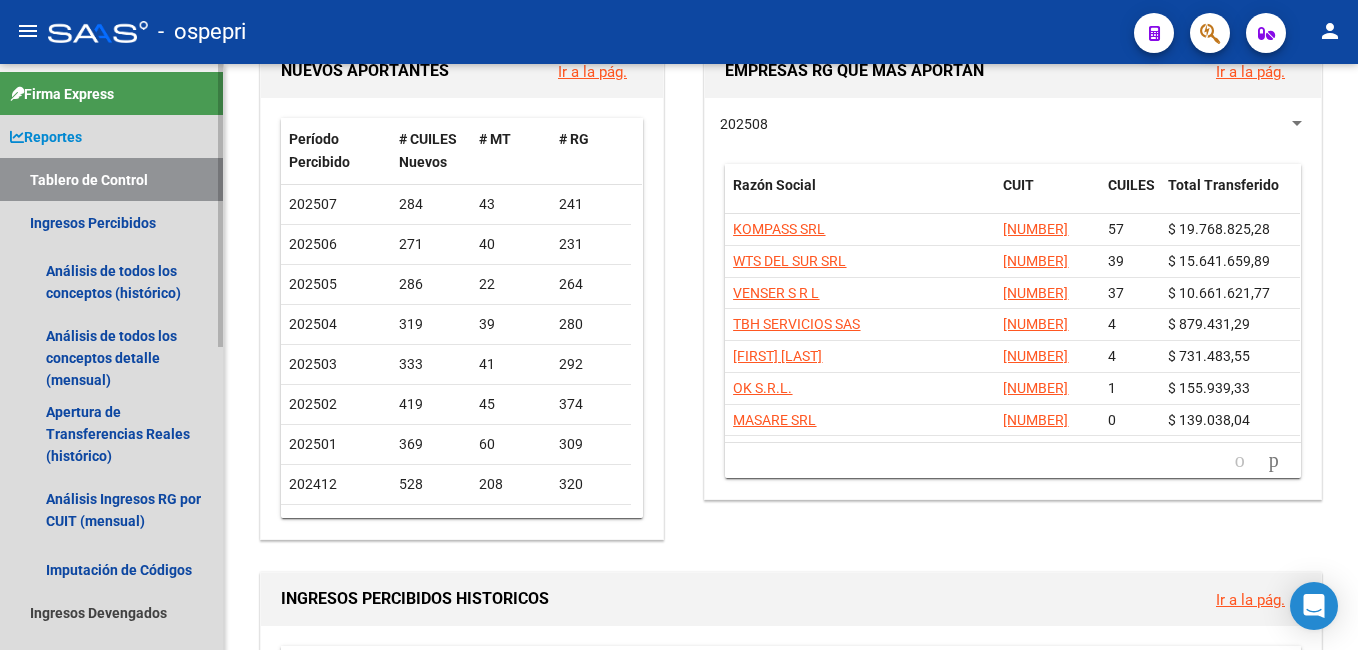 click on "Reportes" at bounding box center [46, 137] 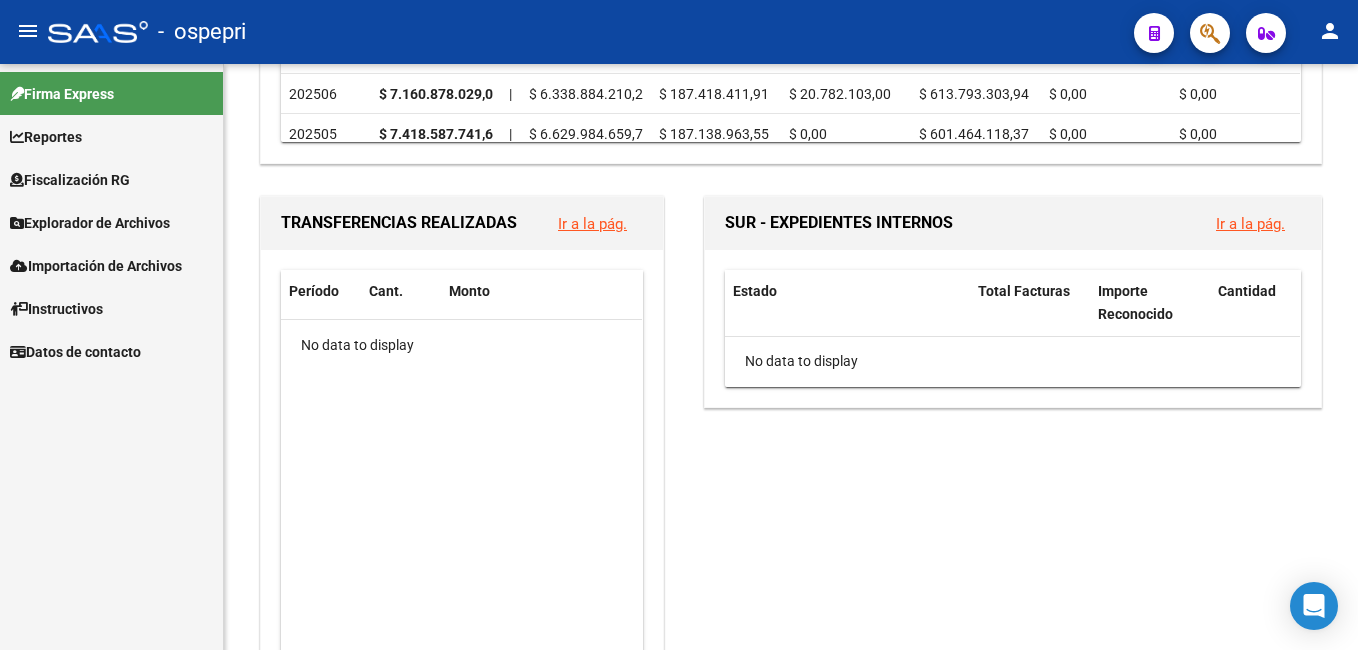 scroll, scrollTop: 800, scrollLeft: 0, axis: vertical 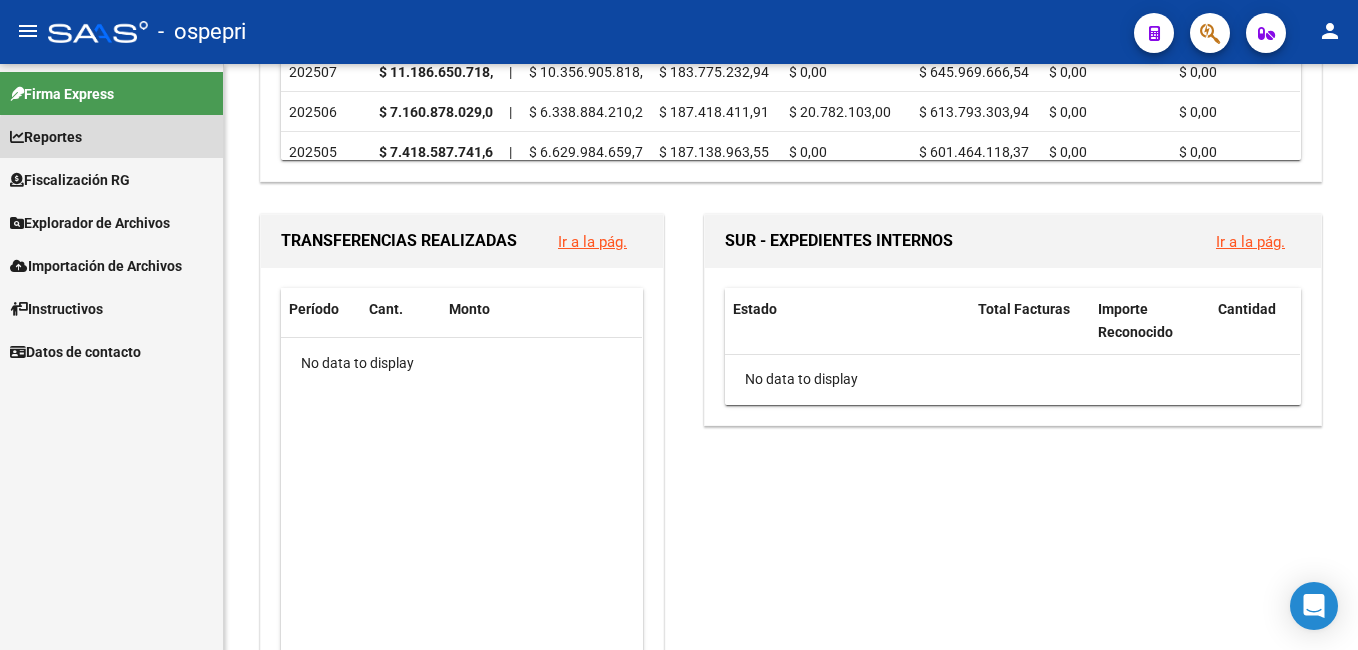 click on "Reportes" at bounding box center [111, 136] 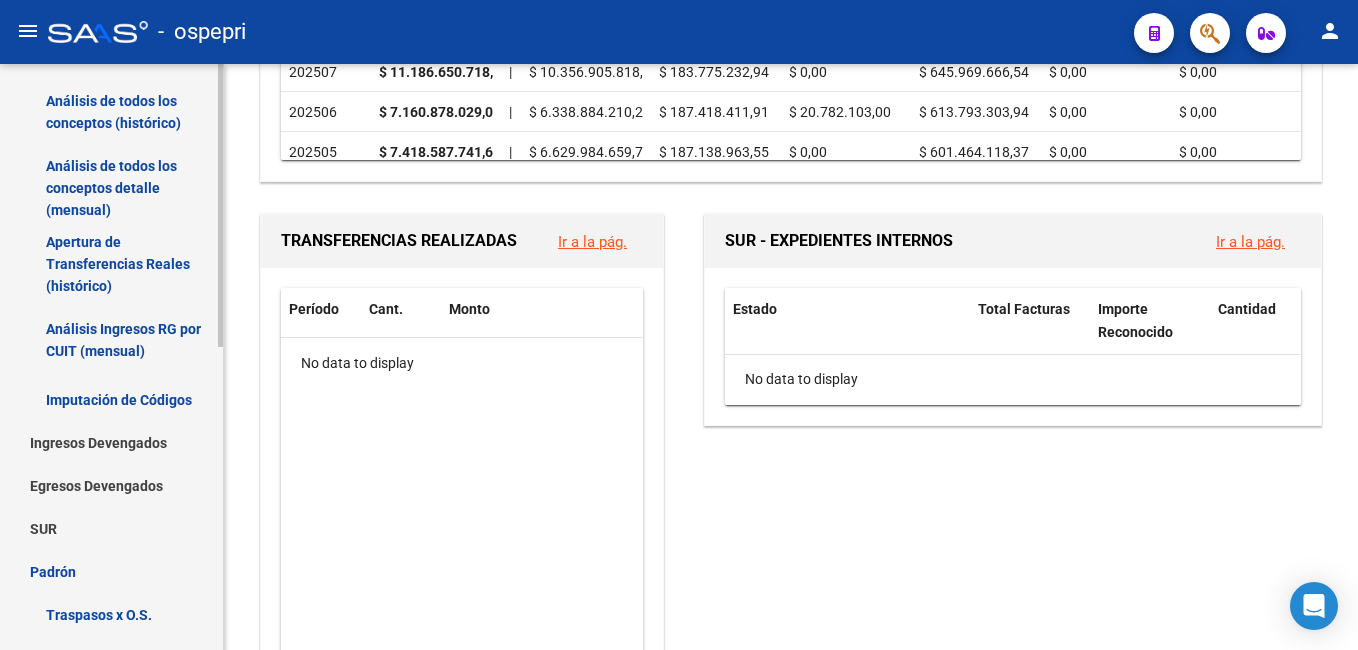 scroll, scrollTop: 200, scrollLeft: 0, axis: vertical 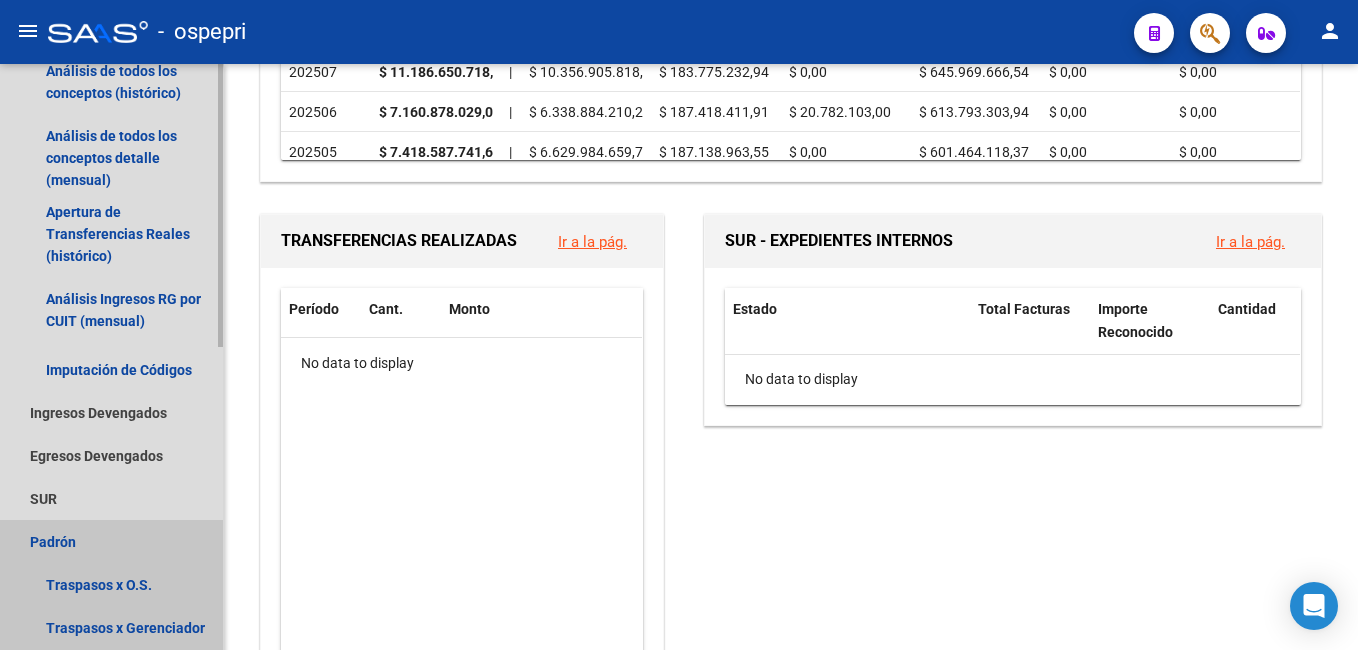 click on "Padrón" at bounding box center [111, 541] 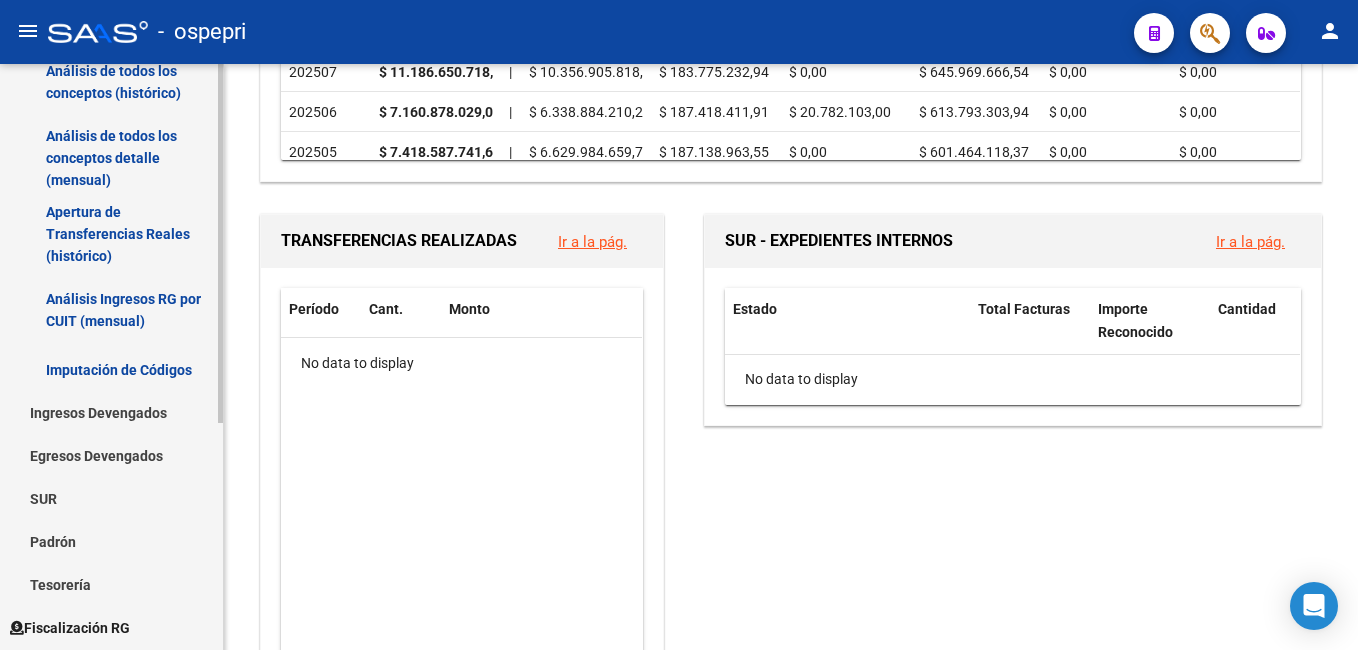 click on "Padrón" at bounding box center (111, 541) 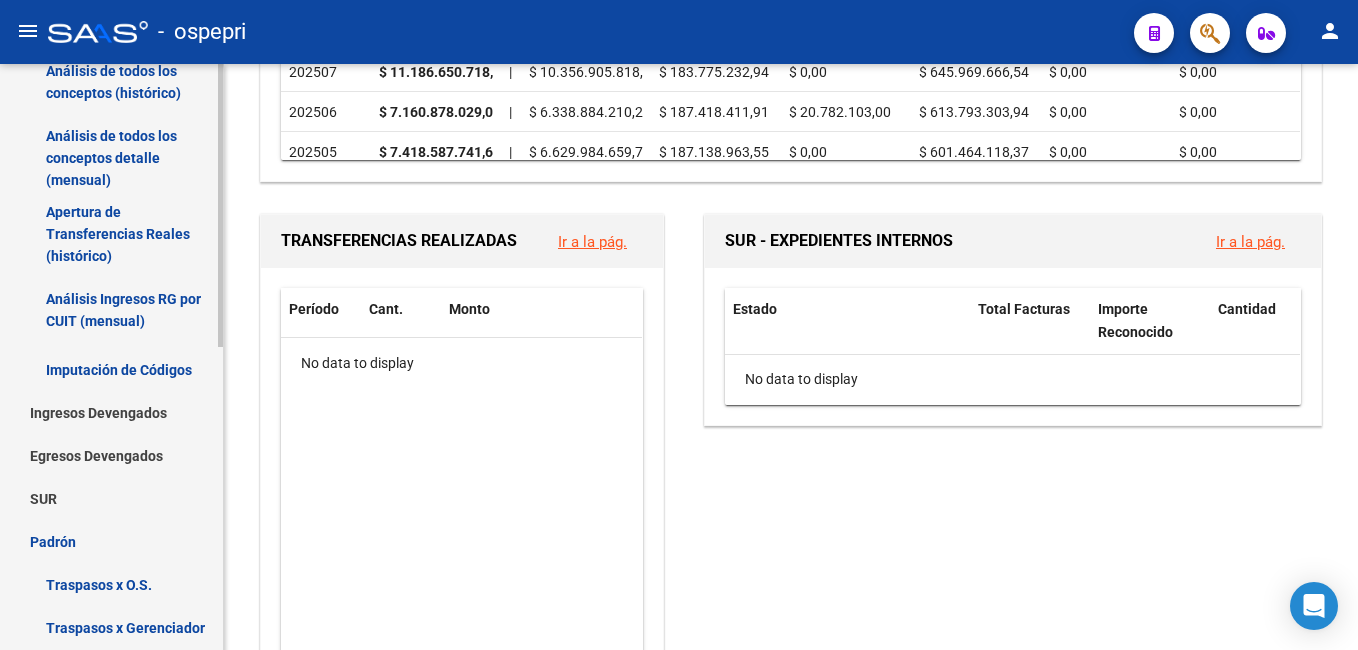 scroll, scrollTop: 300, scrollLeft: 0, axis: vertical 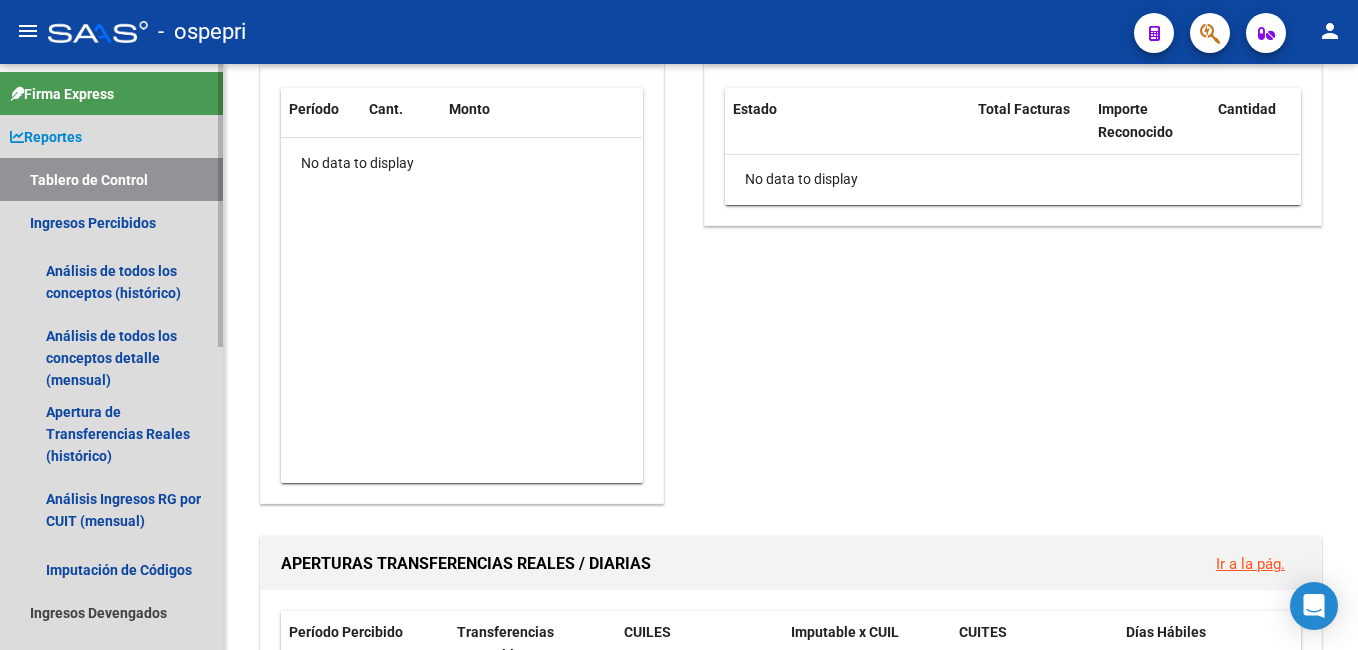 click on "Tablero de Control" at bounding box center (111, 179) 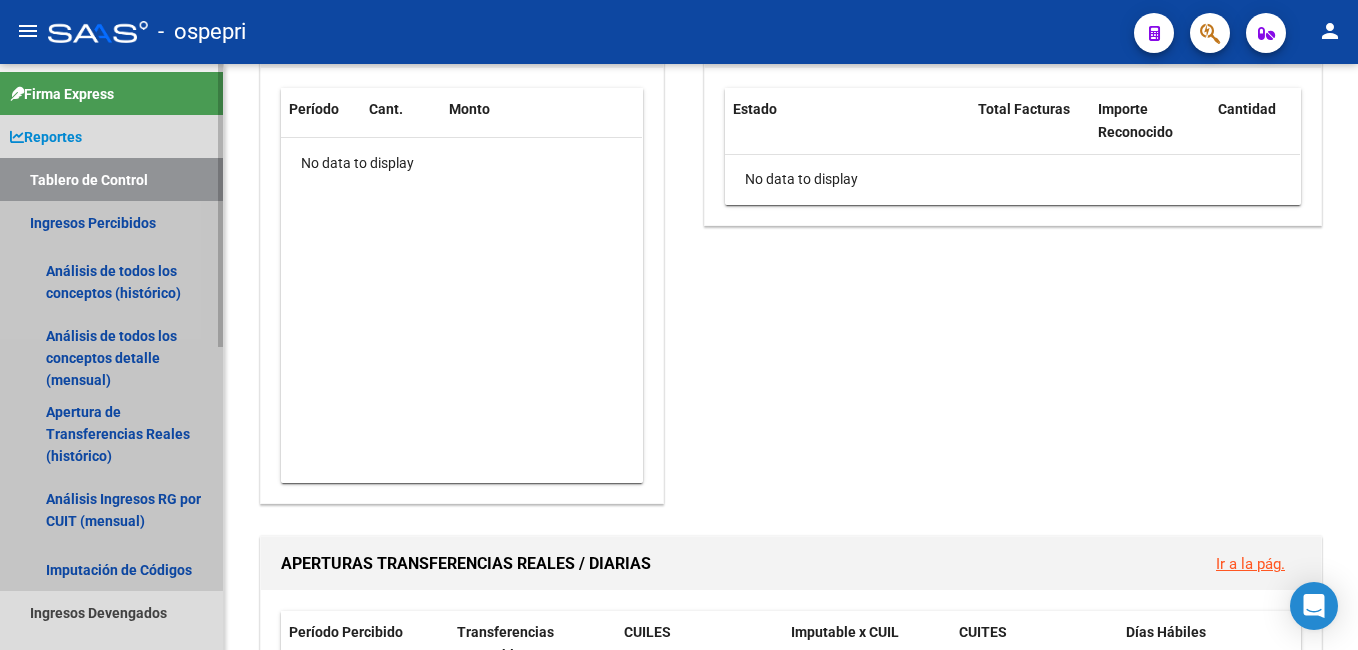 click on "Ingresos Percibidos" at bounding box center (111, 222) 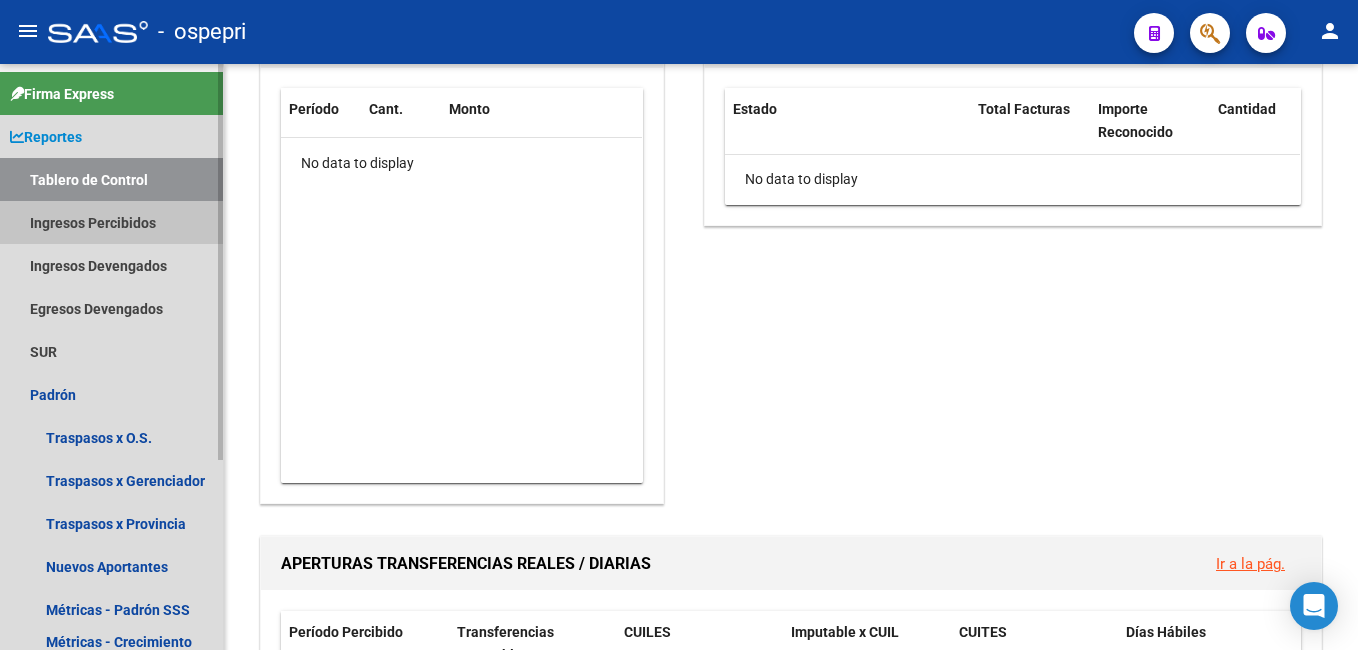 click on "Ingresos Percibidos" at bounding box center (111, 222) 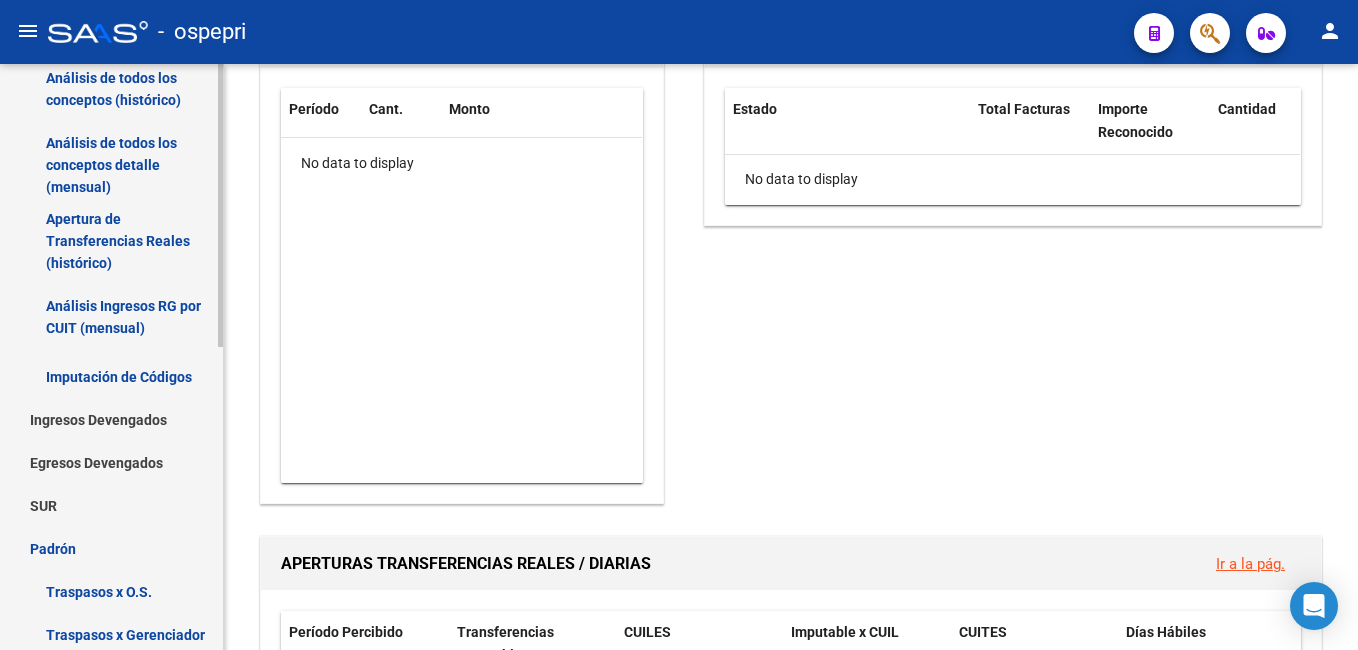 scroll, scrollTop: 200, scrollLeft: 0, axis: vertical 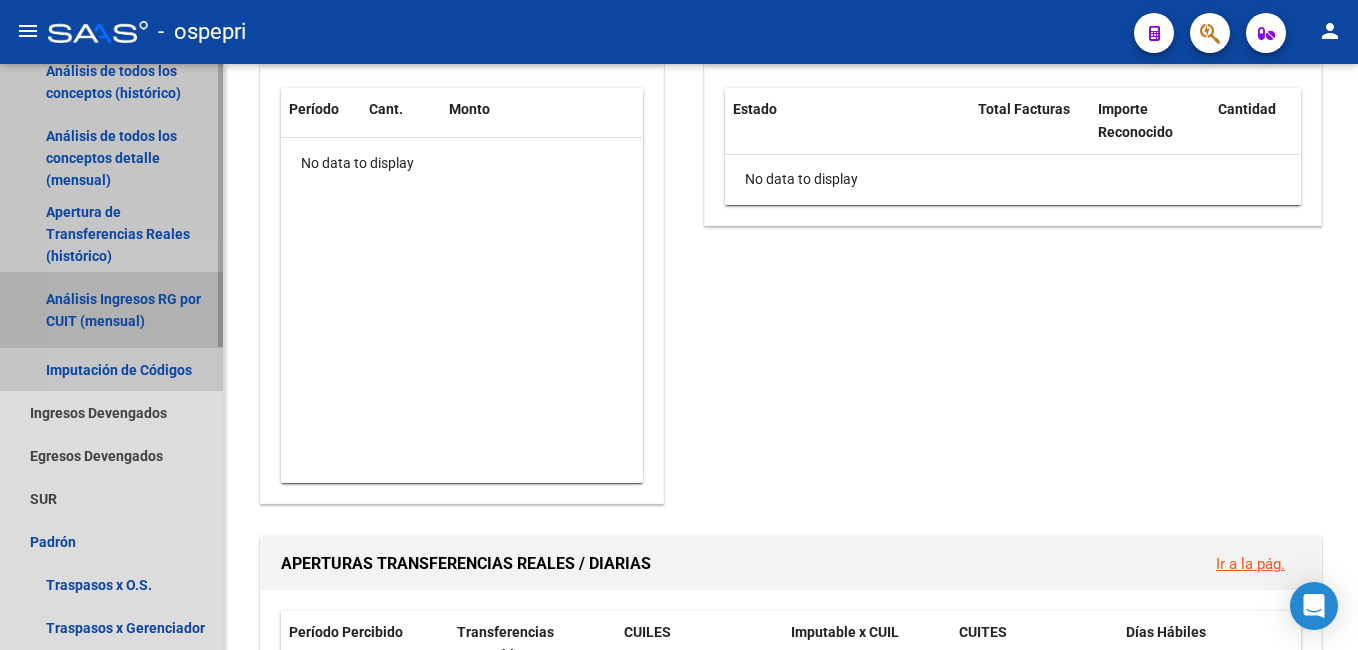 click on "Análisis Ingresos RG por CUIT (mensual)" at bounding box center (111, 310) 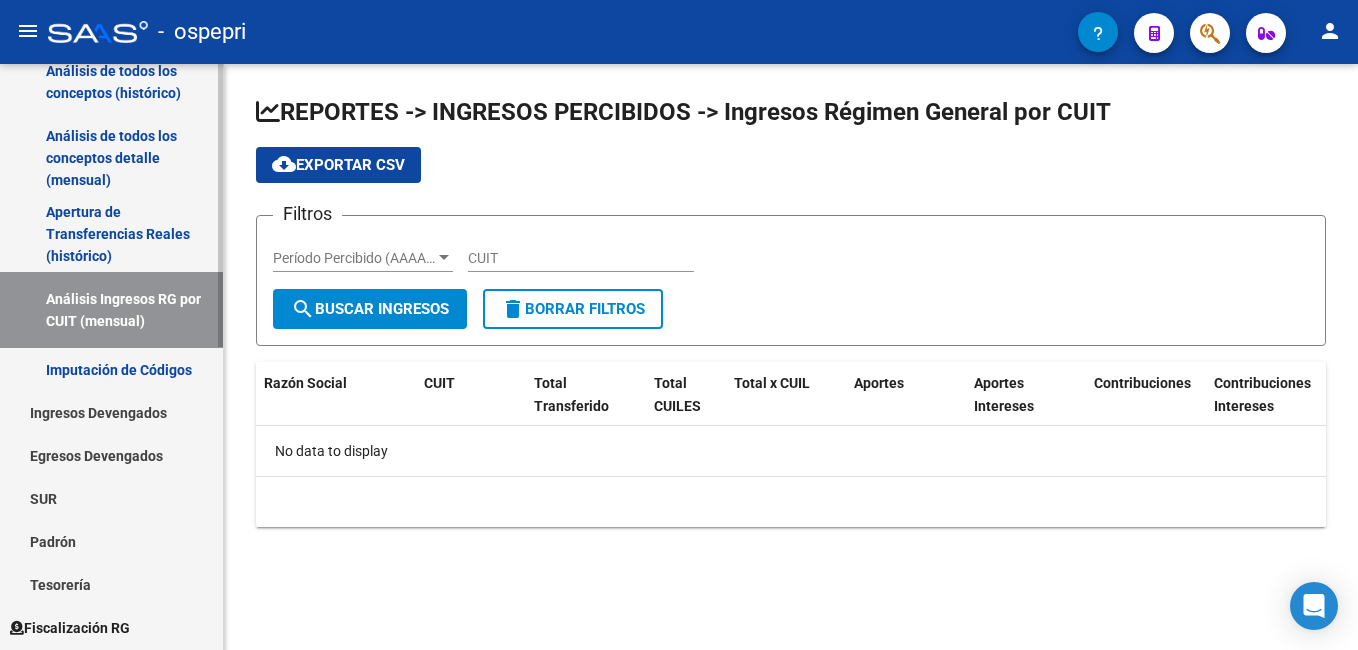 scroll, scrollTop: 0, scrollLeft: 0, axis: both 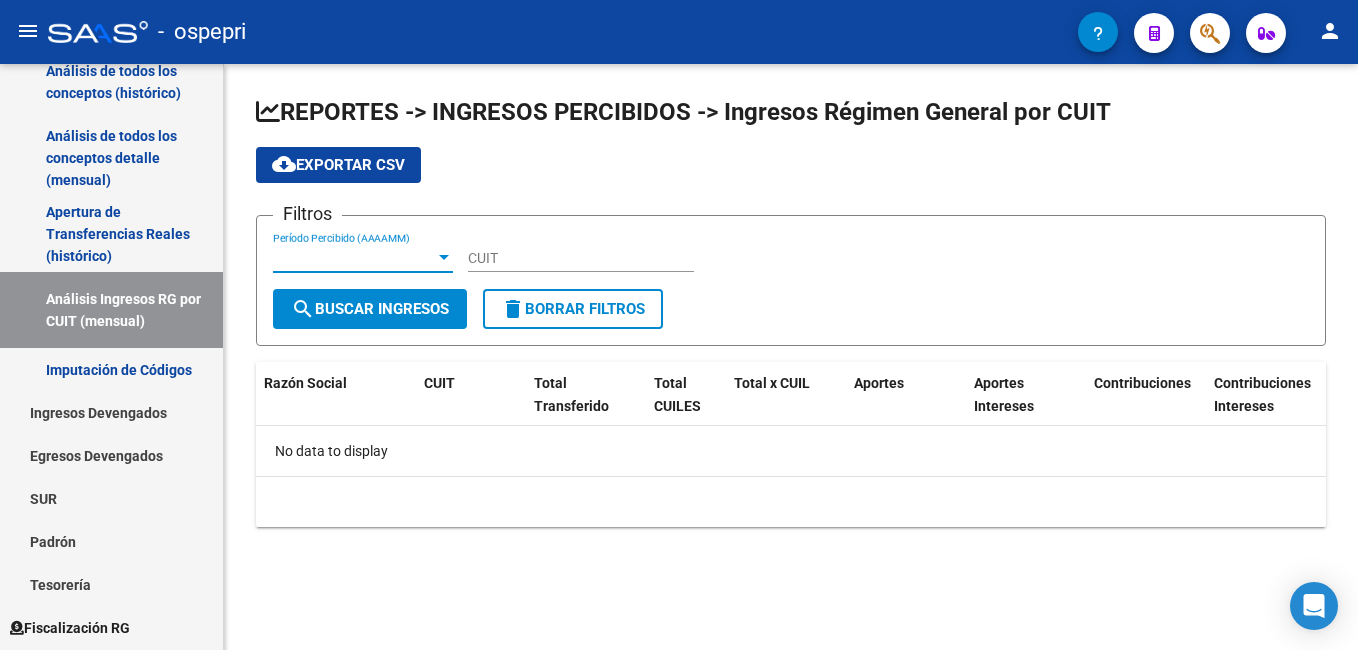 click on "Período Percibido (AAAAMM)" at bounding box center (354, 258) 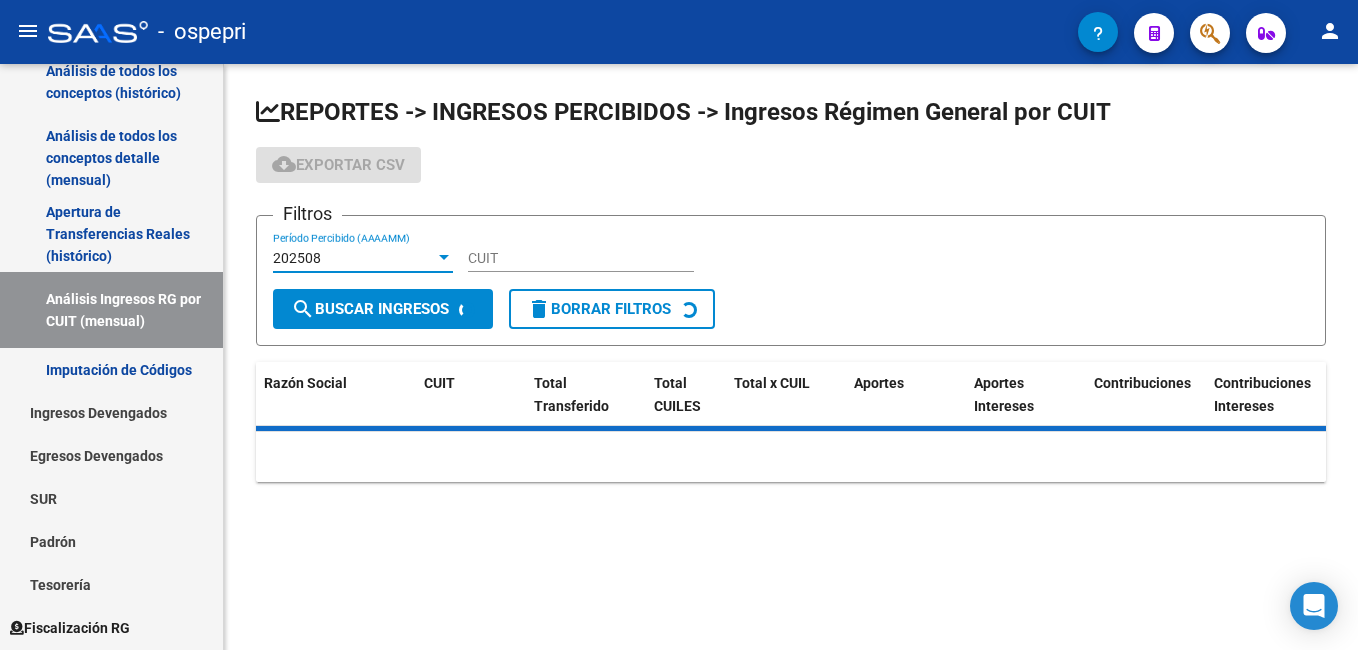 click on "CUIT" 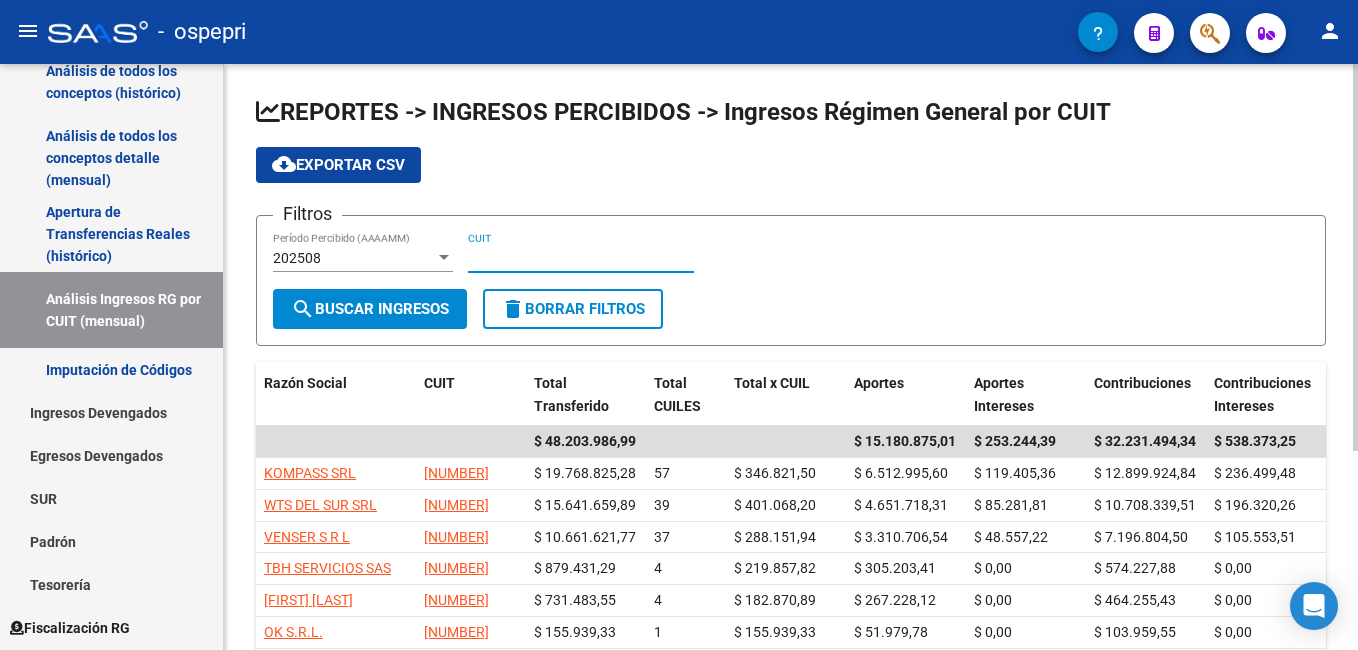 click on "CUIT" at bounding box center [581, 258] 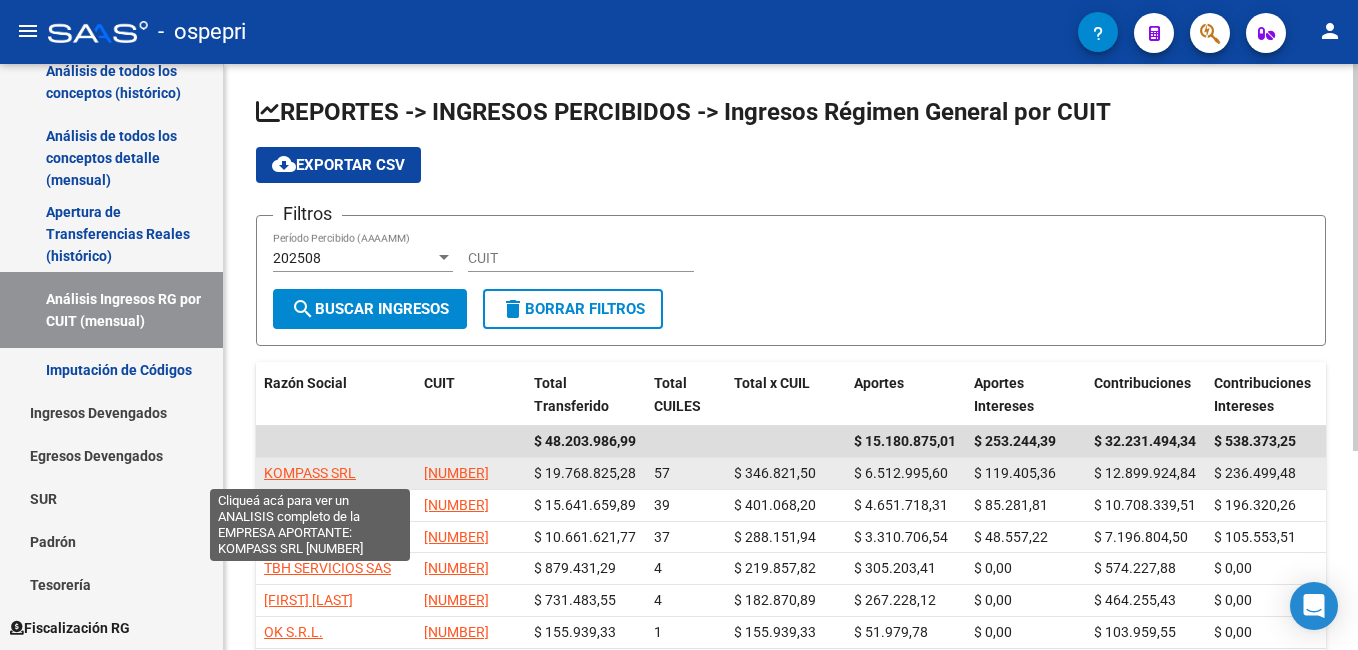 click on "KOMPASS SRL" 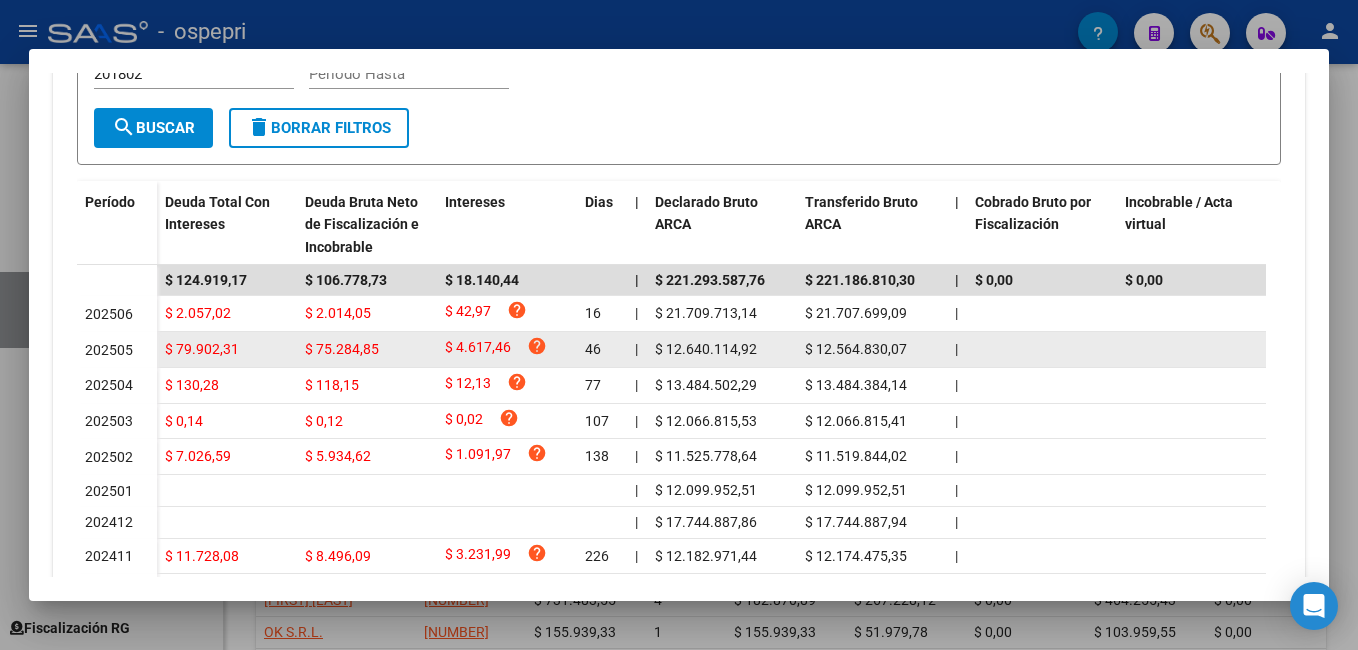 scroll, scrollTop: 500, scrollLeft: 0, axis: vertical 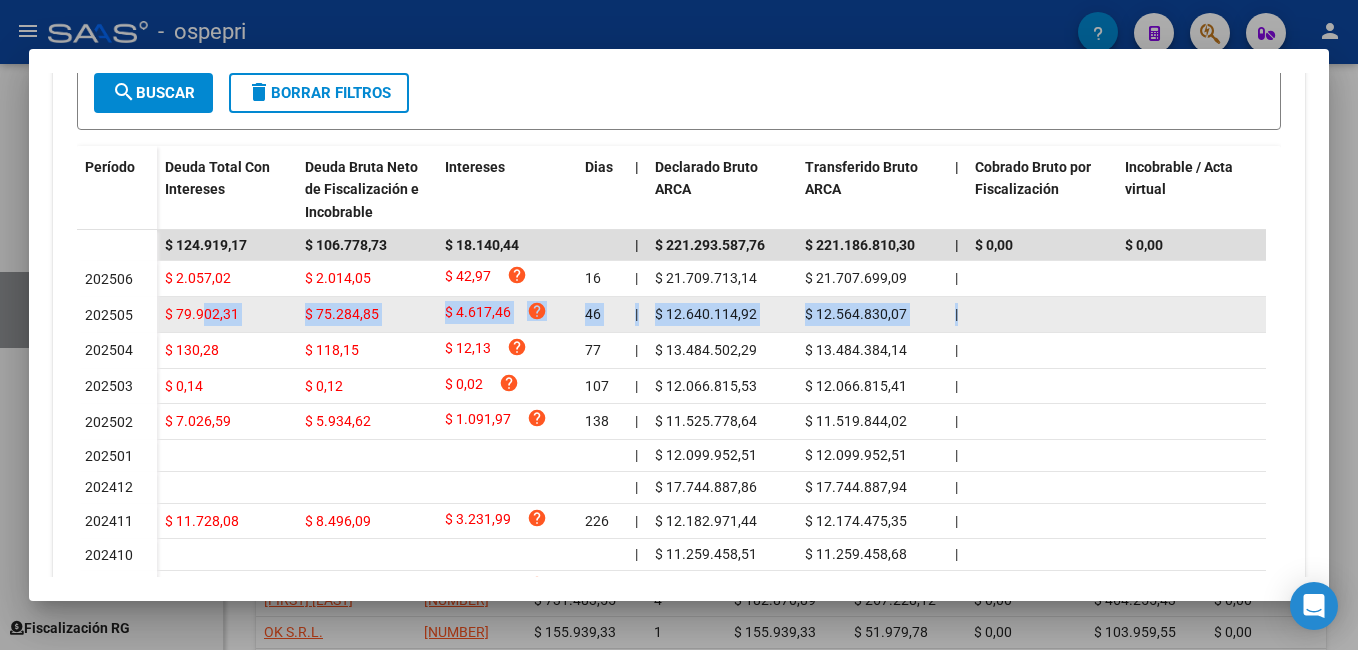 drag, startPoint x: 200, startPoint y: 323, endPoint x: 1130, endPoint y: 302, distance: 930.23706 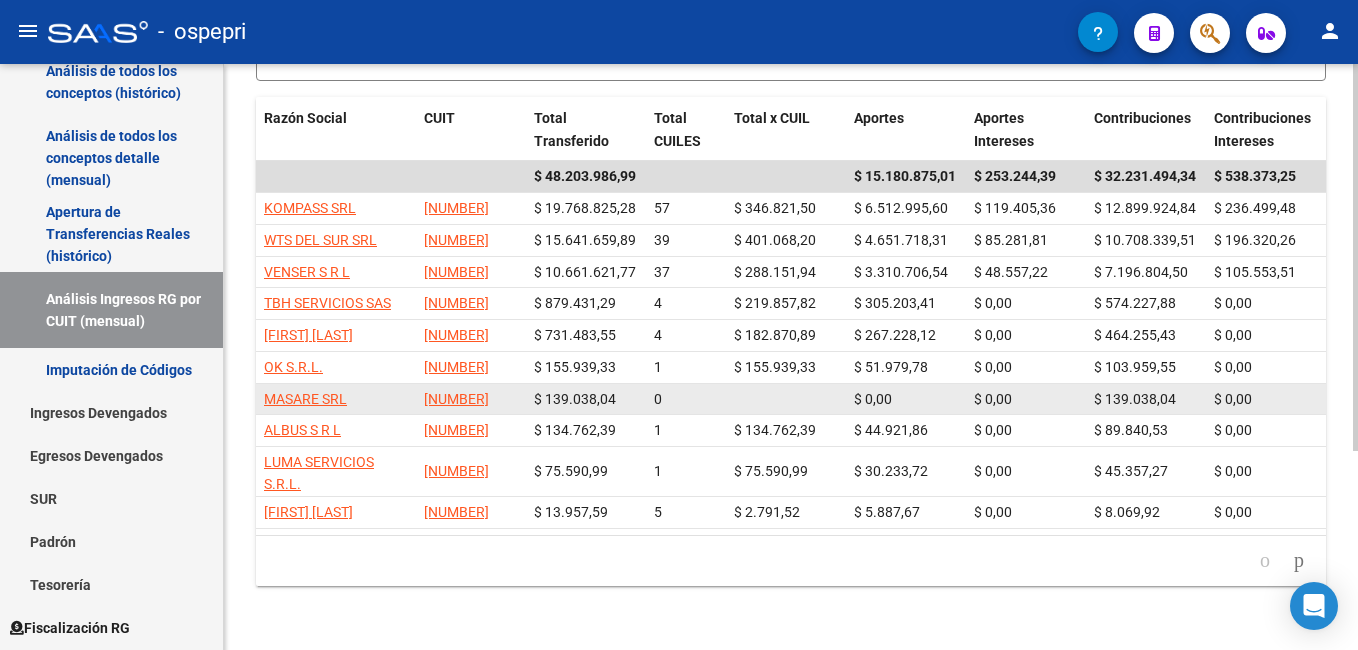 scroll, scrollTop: 302, scrollLeft: 0, axis: vertical 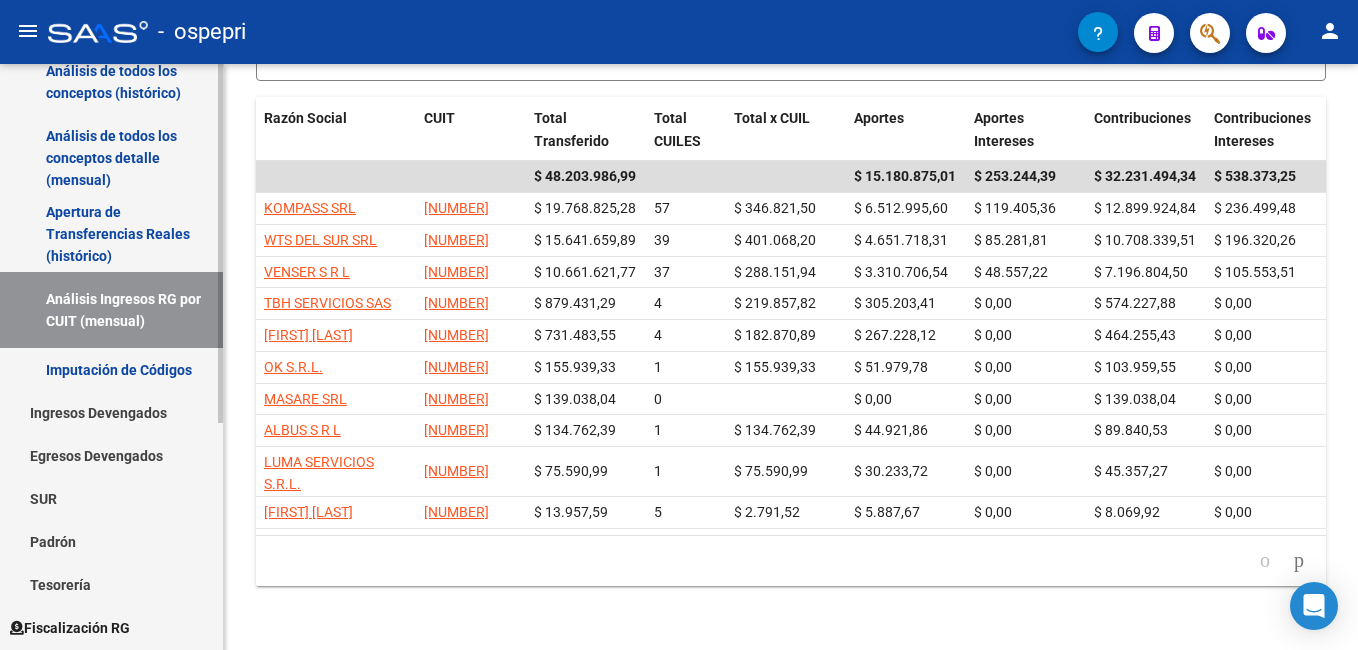 click on "Ingresos Devengados" at bounding box center [111, 412] 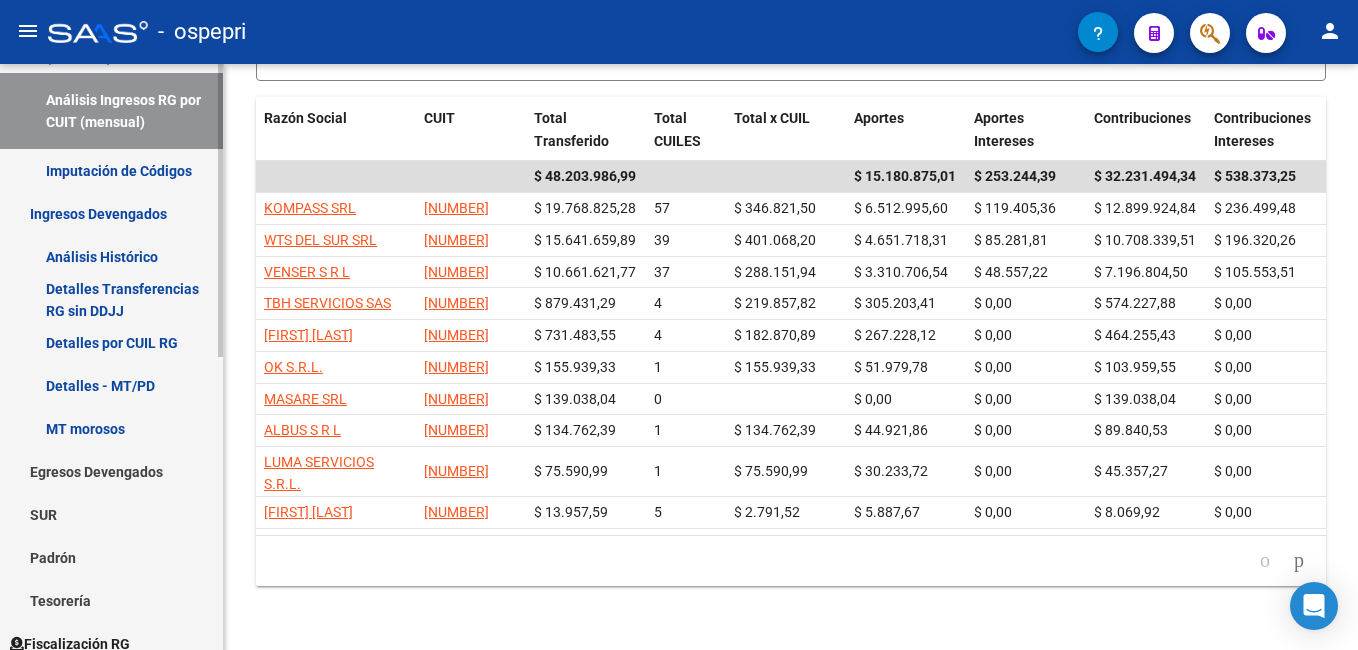 scroll, scrollTop: 400, scrollLeft: 0, axis: vertical 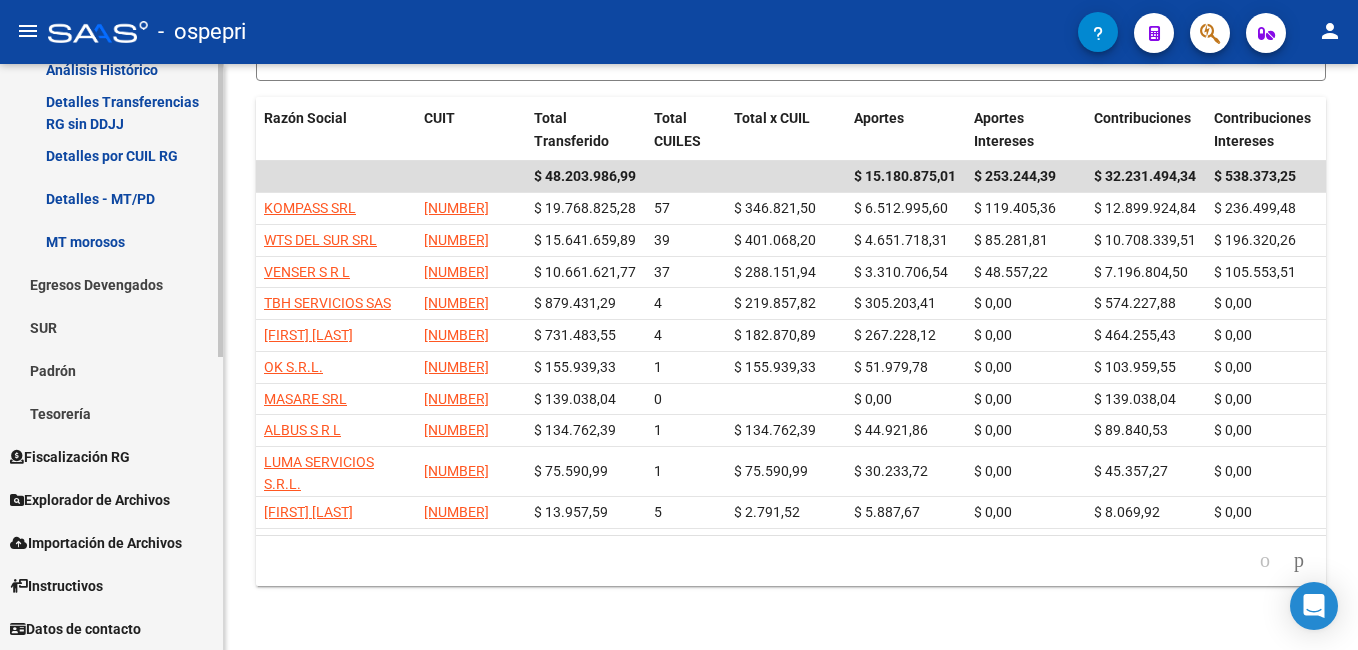 click on "Padrón" at bounding box center (111, 370) 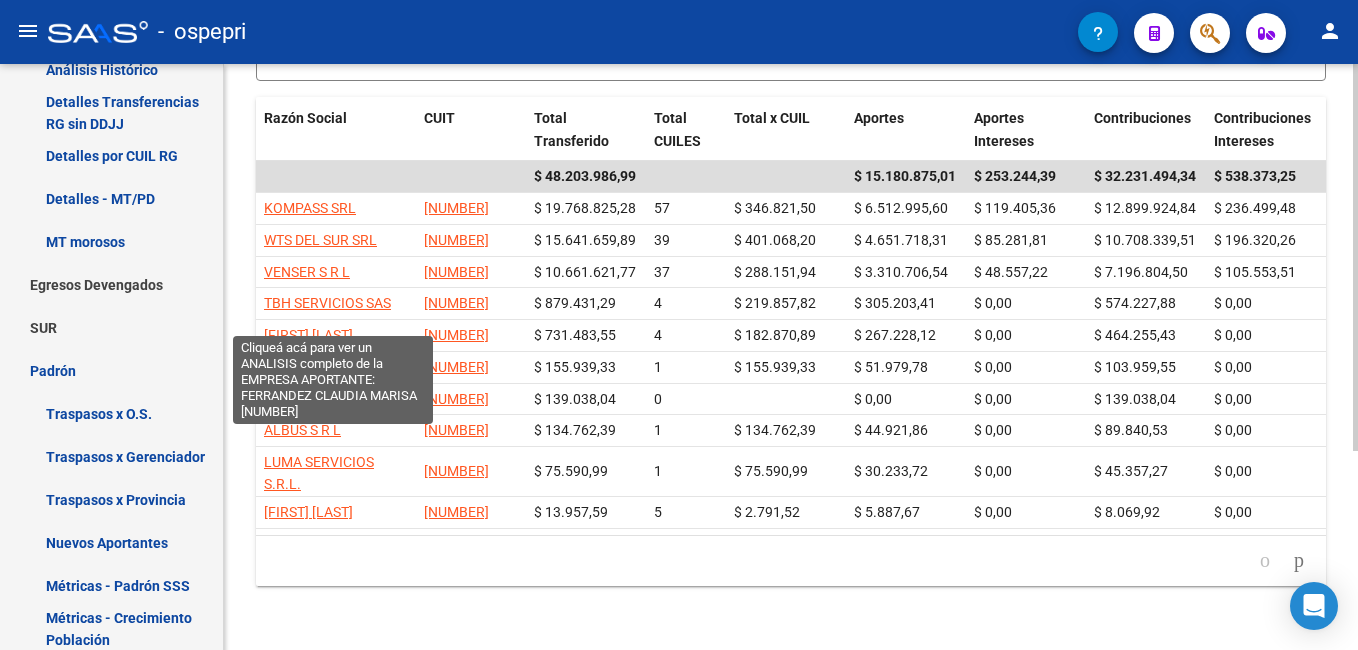 scroll, scrollTop: 3, scrollLeft: 0, axis: vertical 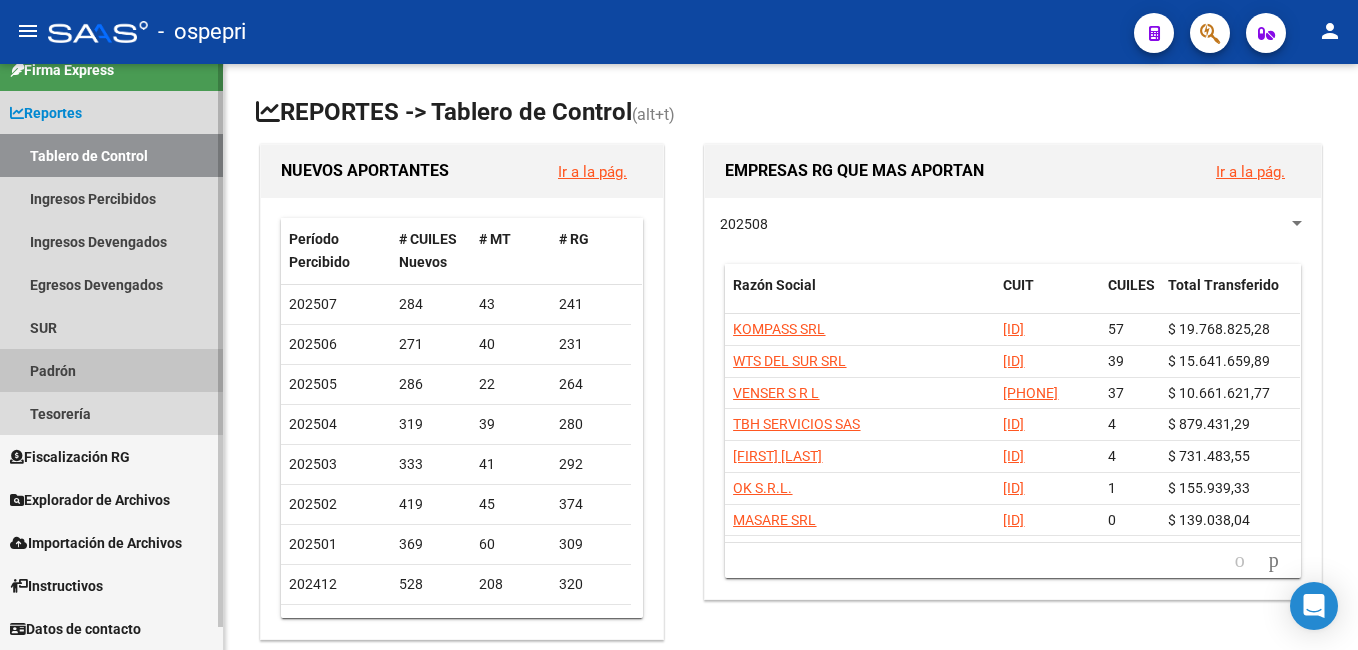 click on "Padrón" at bounding box center (111, 370) 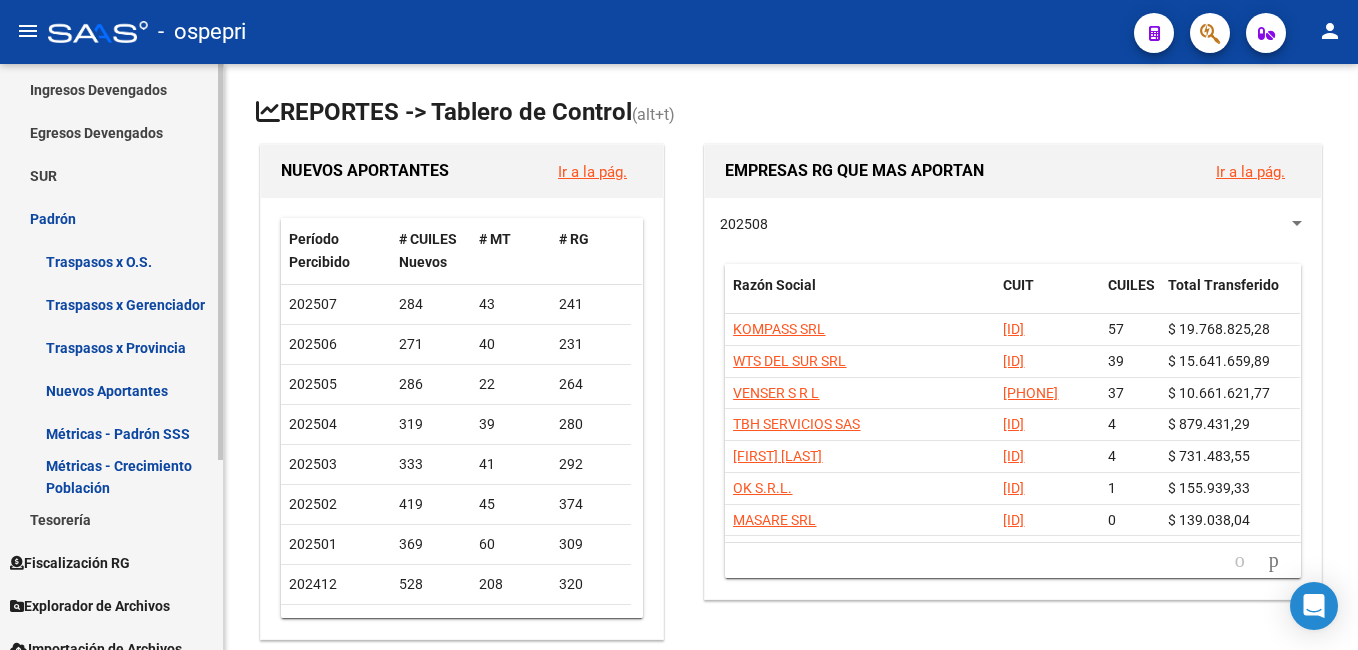 scroll, scrollTop: 224, scrollLeft: 0, axis: vertical 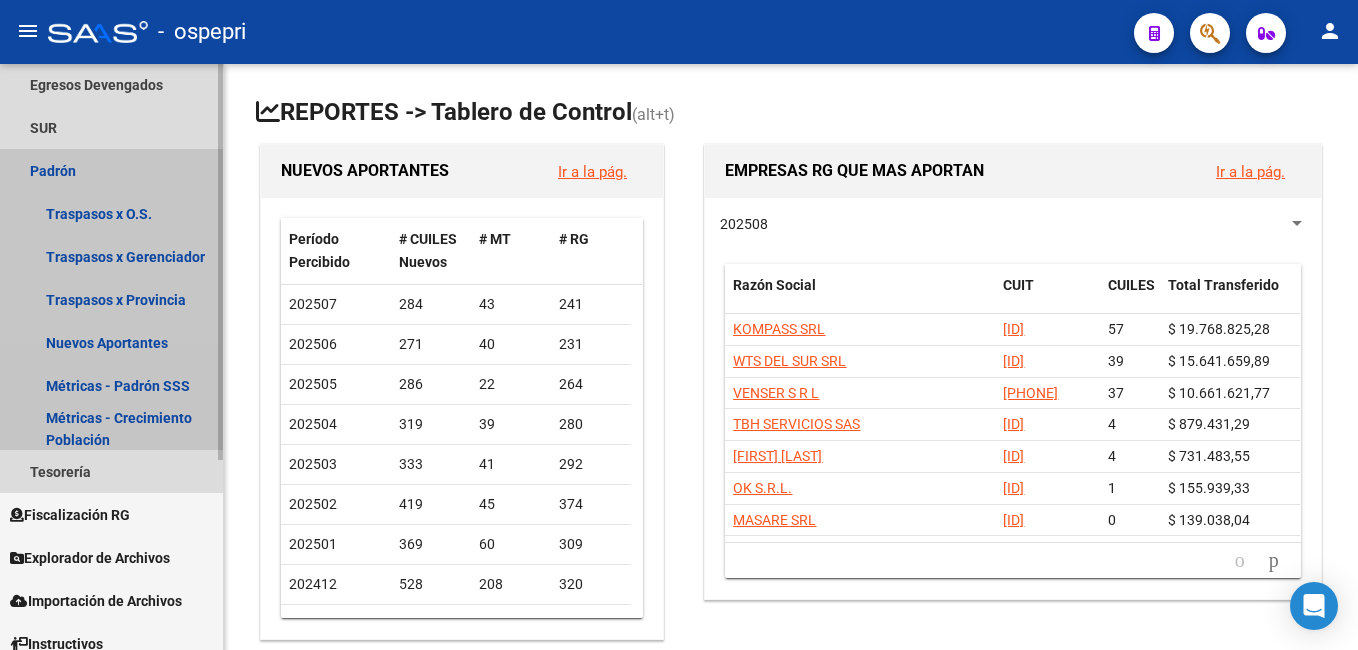 click on "Padrón" at bounding box center [111, 170] 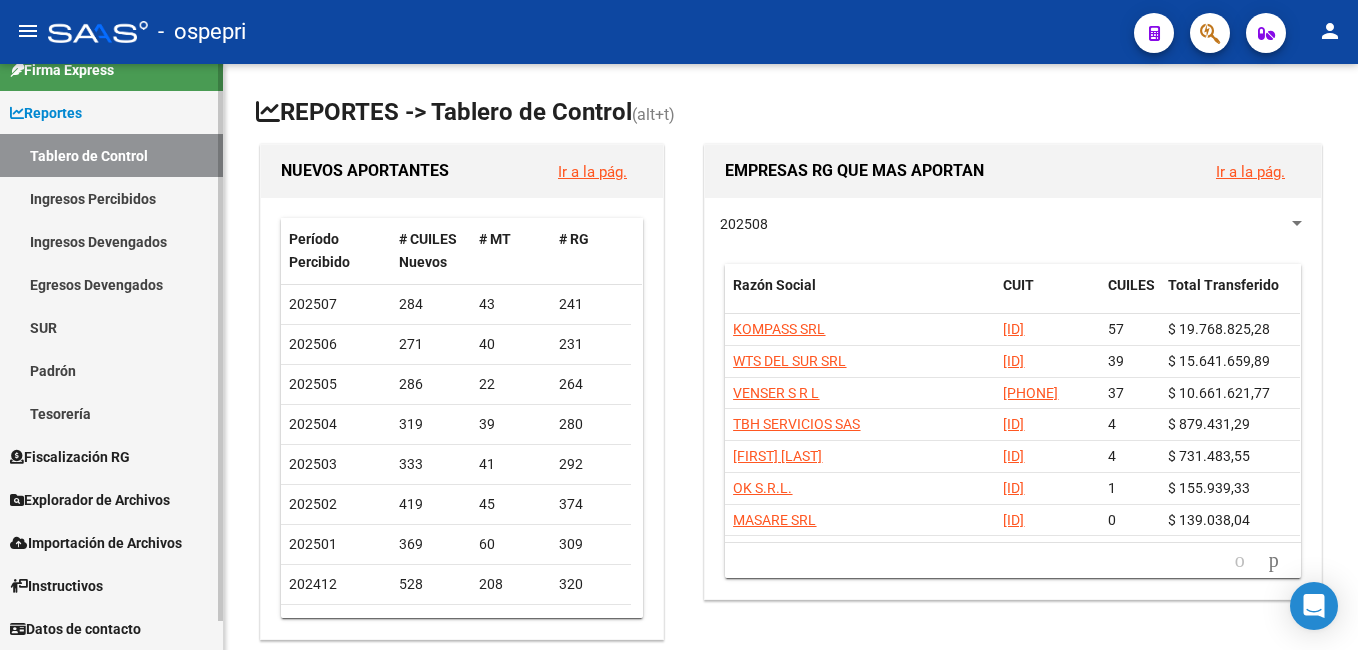 scroll, scrollTop: 24, scrollLeft: 0, axis: vertical 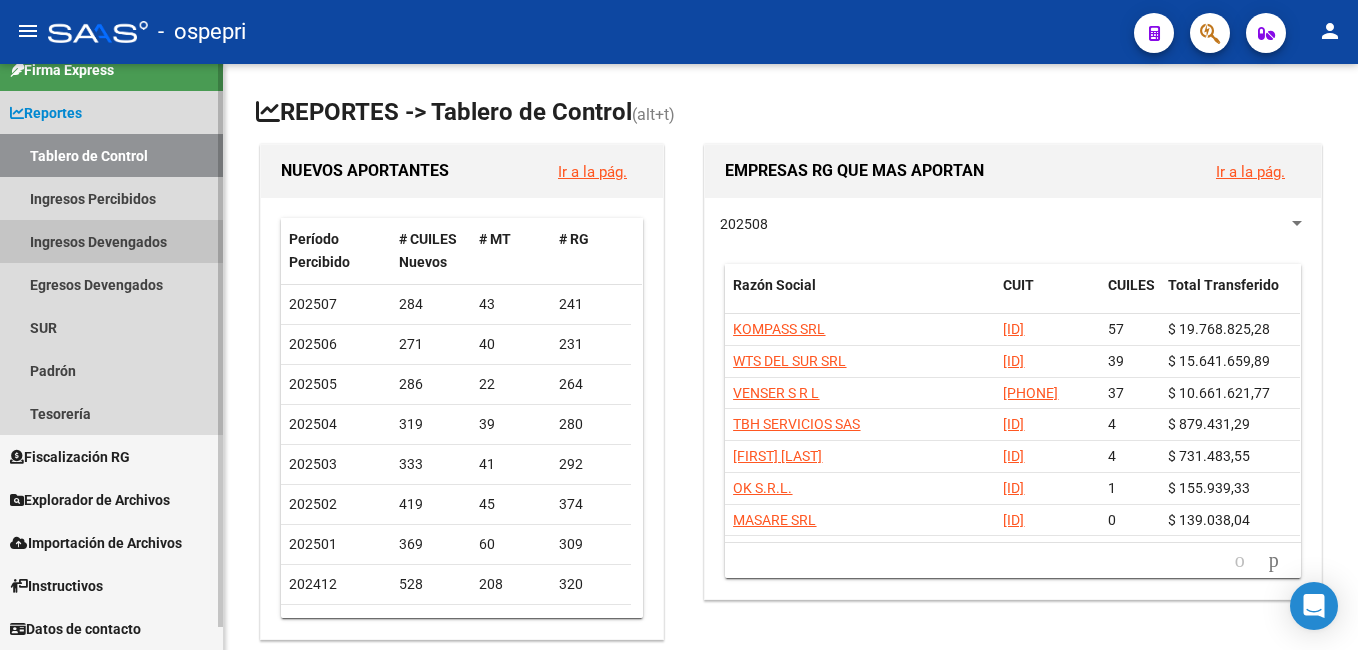 click on "Ingresos Devengados" at bounding box center (111, 241) 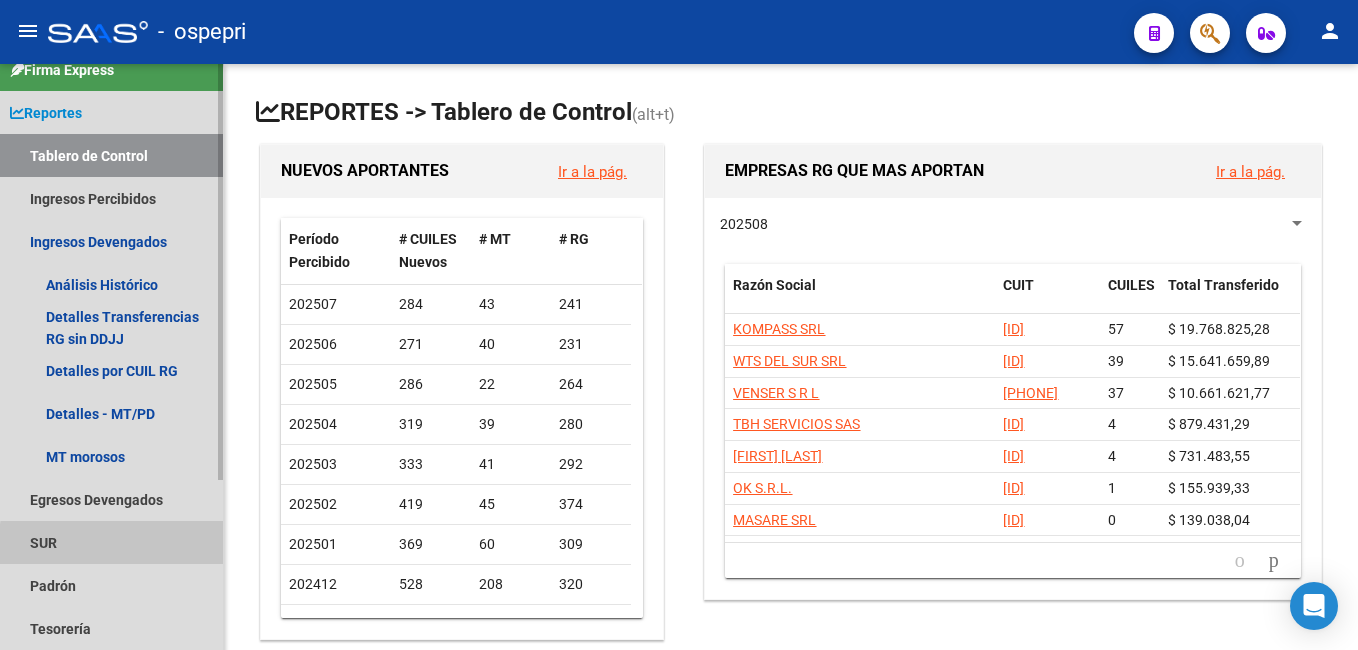 click on "SUR" at bounding box center [111, 542] 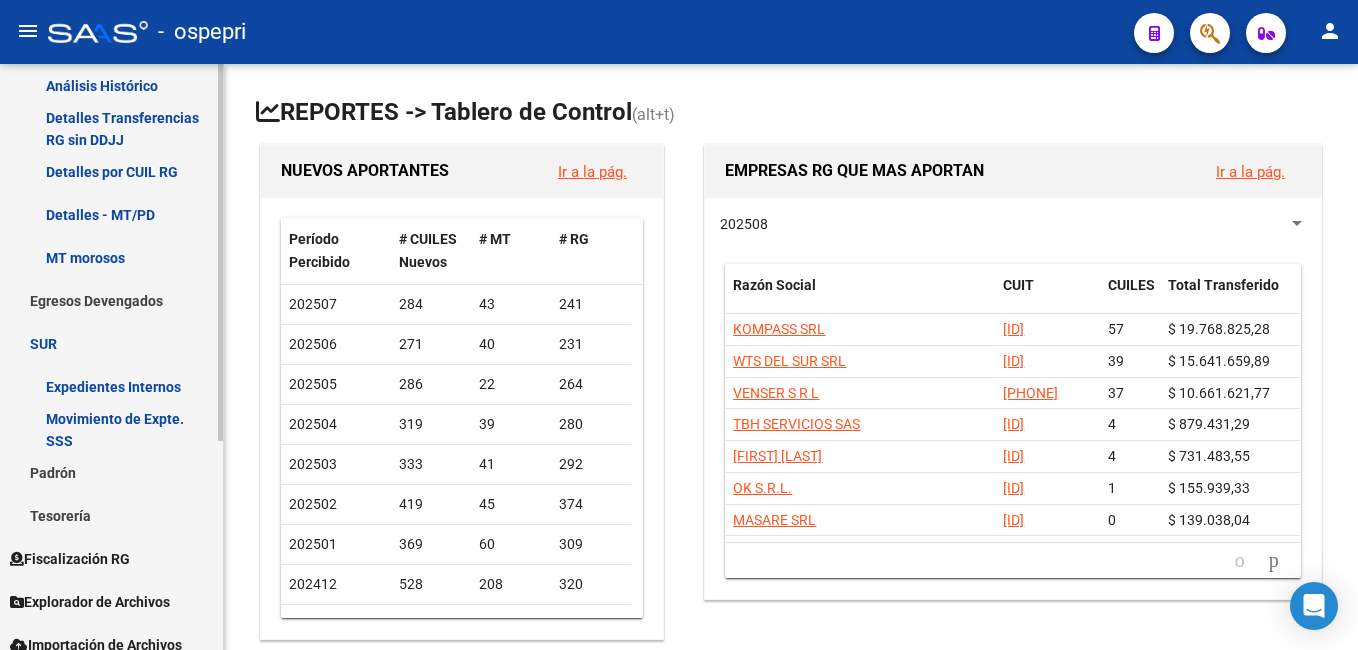scroll, scrollTop: 224, scrollLeft: 0, axis: vertical 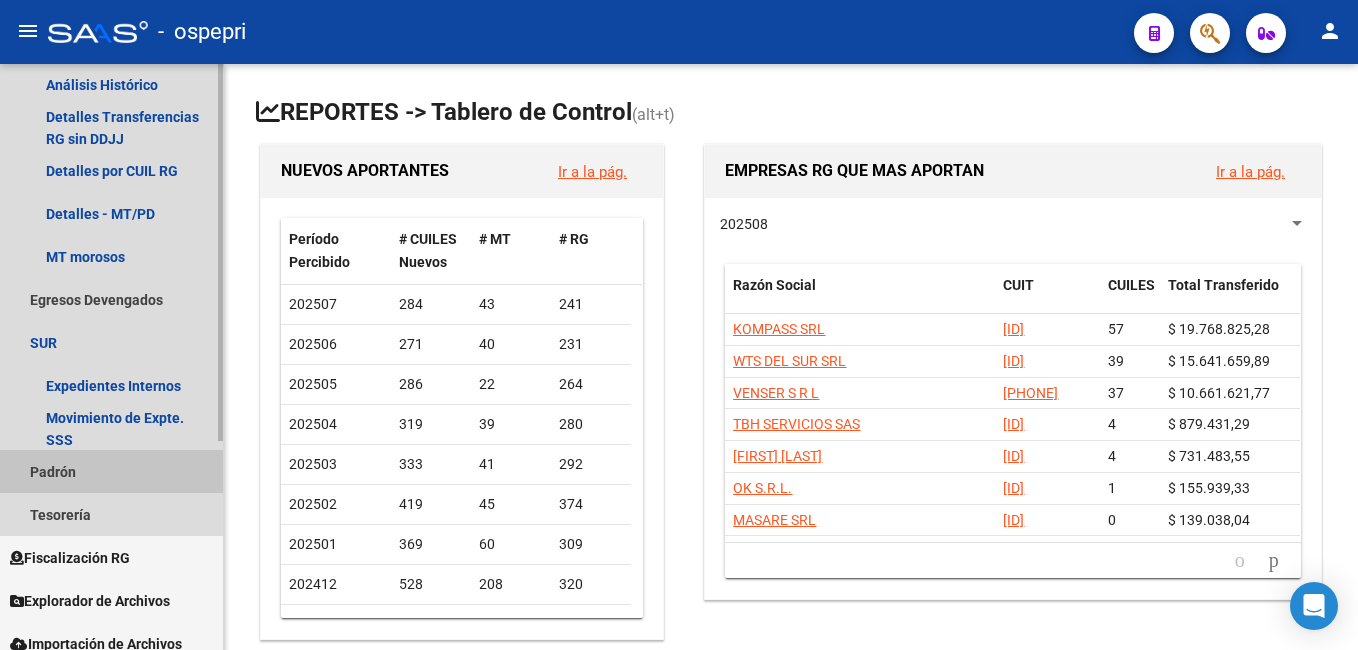 click on "Padrón" at bounding box center (111, 471) 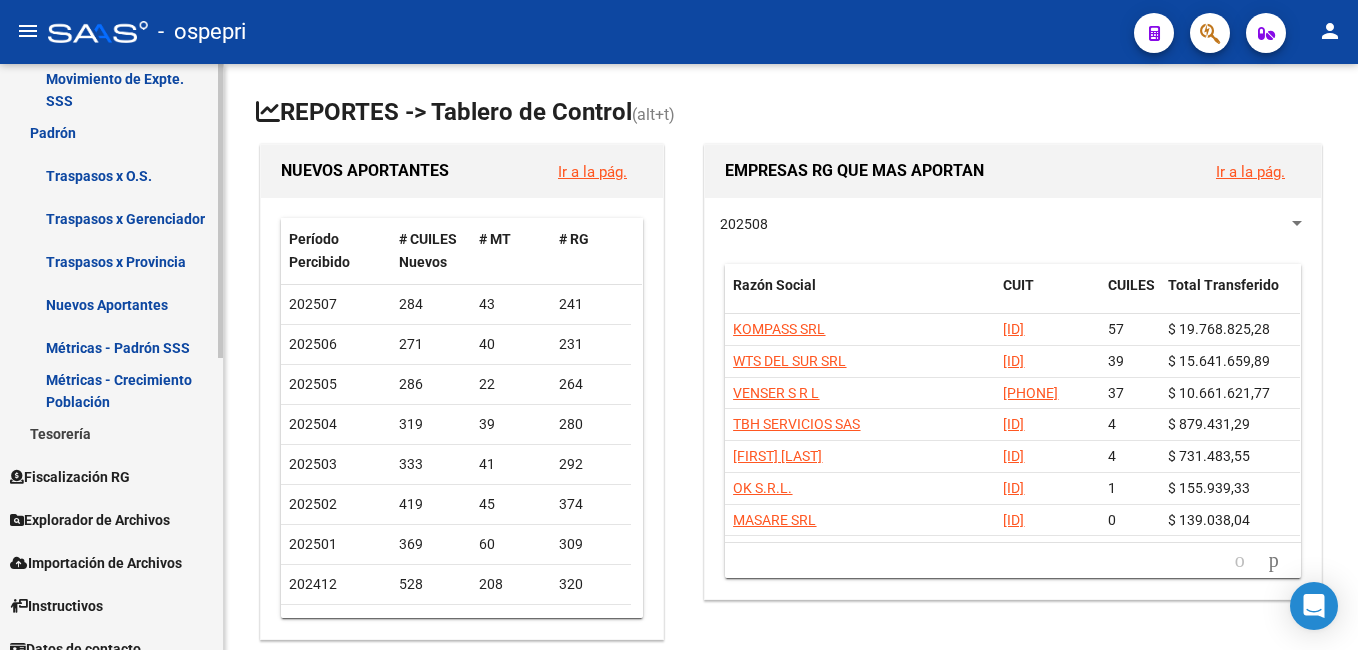 scroll, scrollTop: 583, scrollLeft: 0, axis: vertical 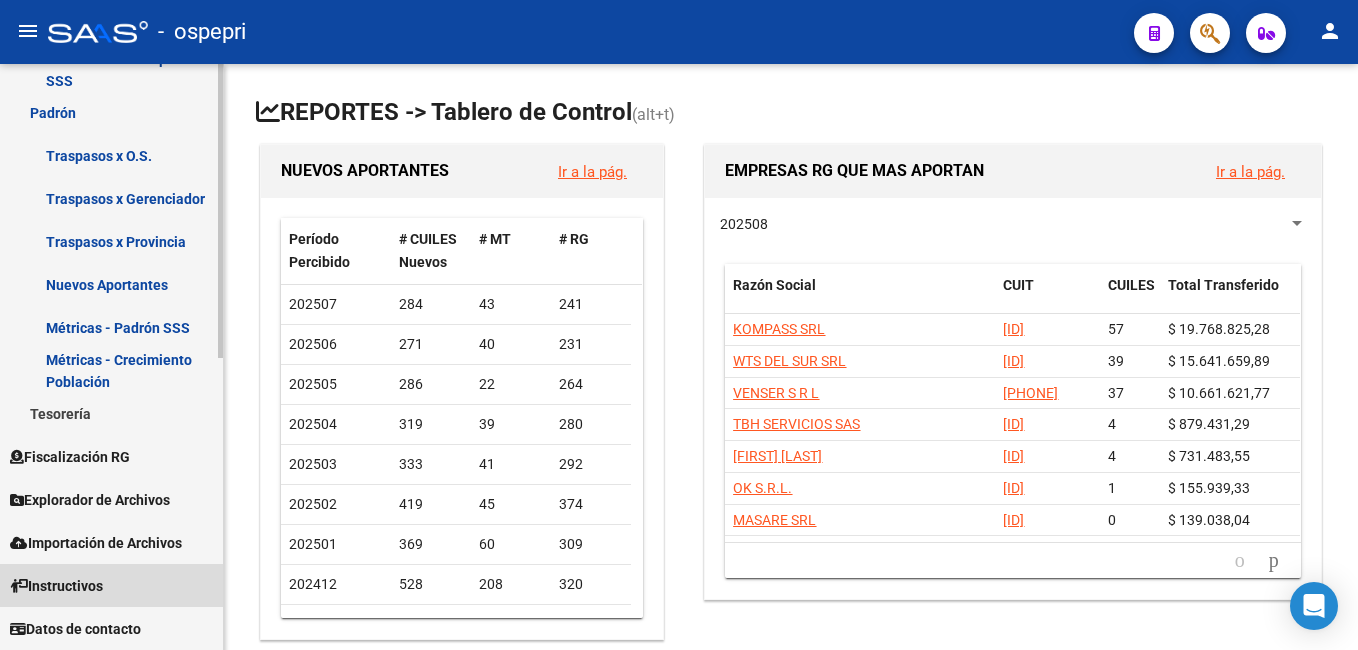 click on "Instructivos" at bounding box center [56, 586] 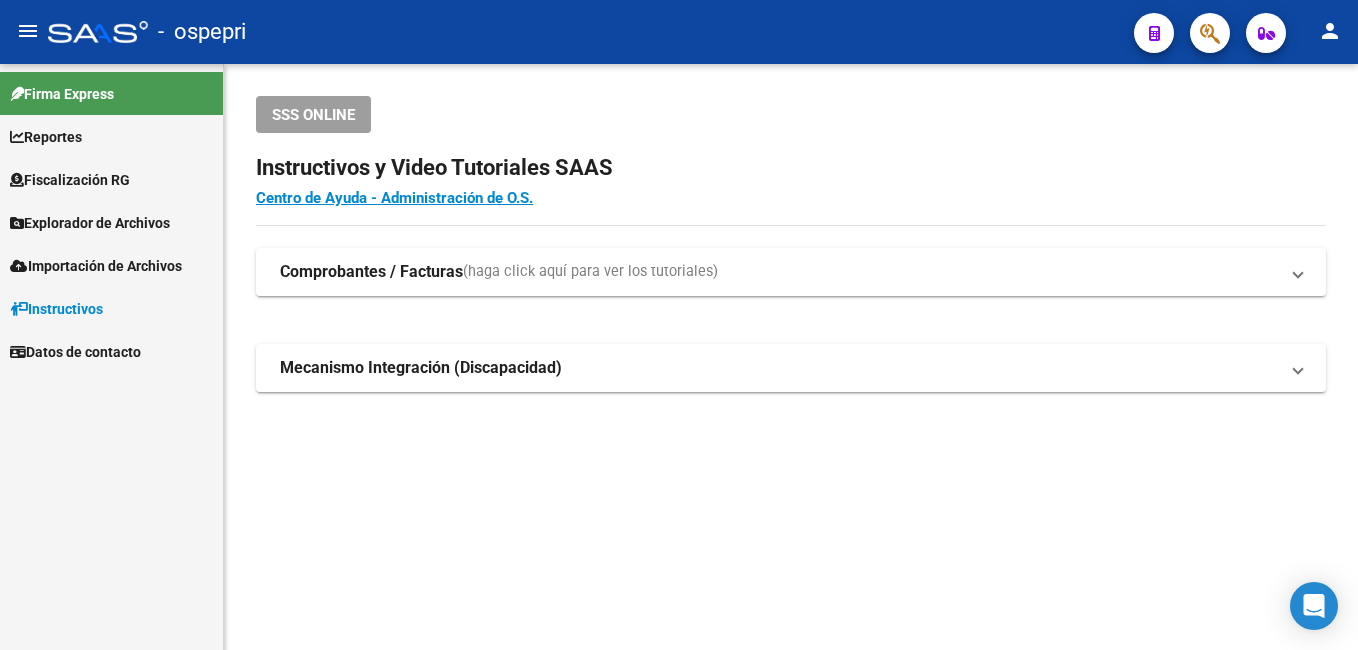 scroll, scrollTop: 0, scrollLeft: 0, axis: both 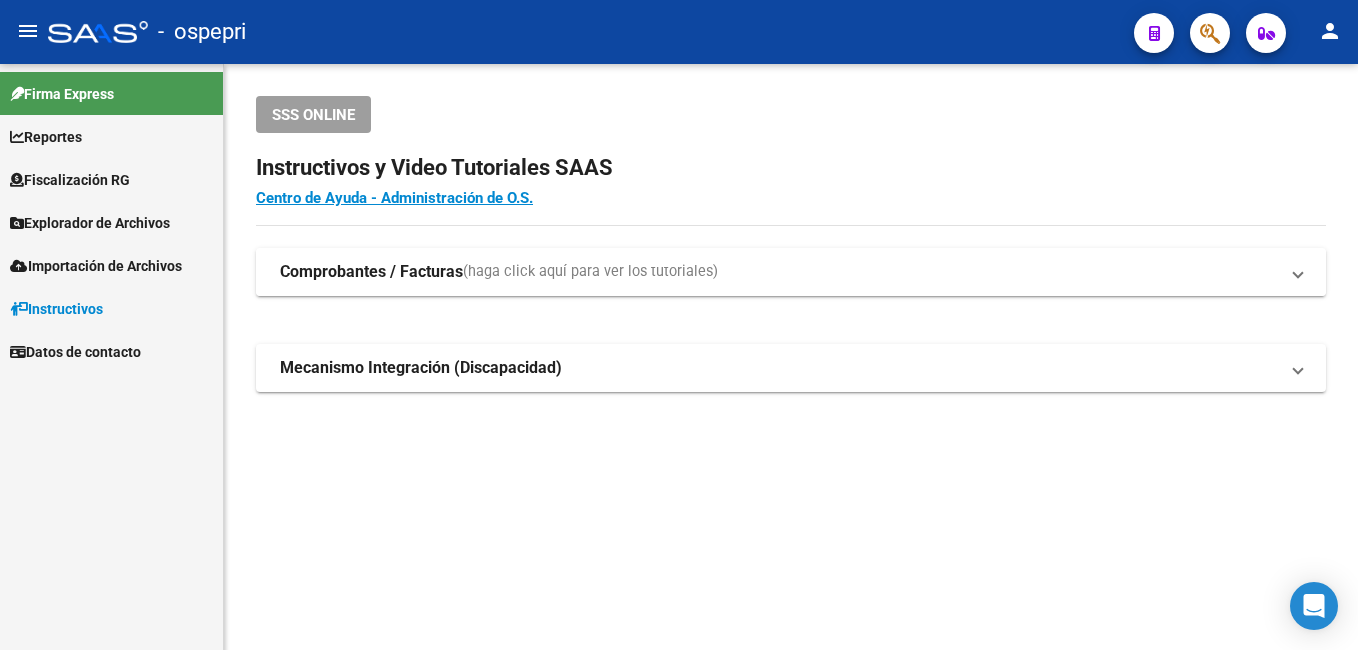 click at bounding box center (1298, 272) 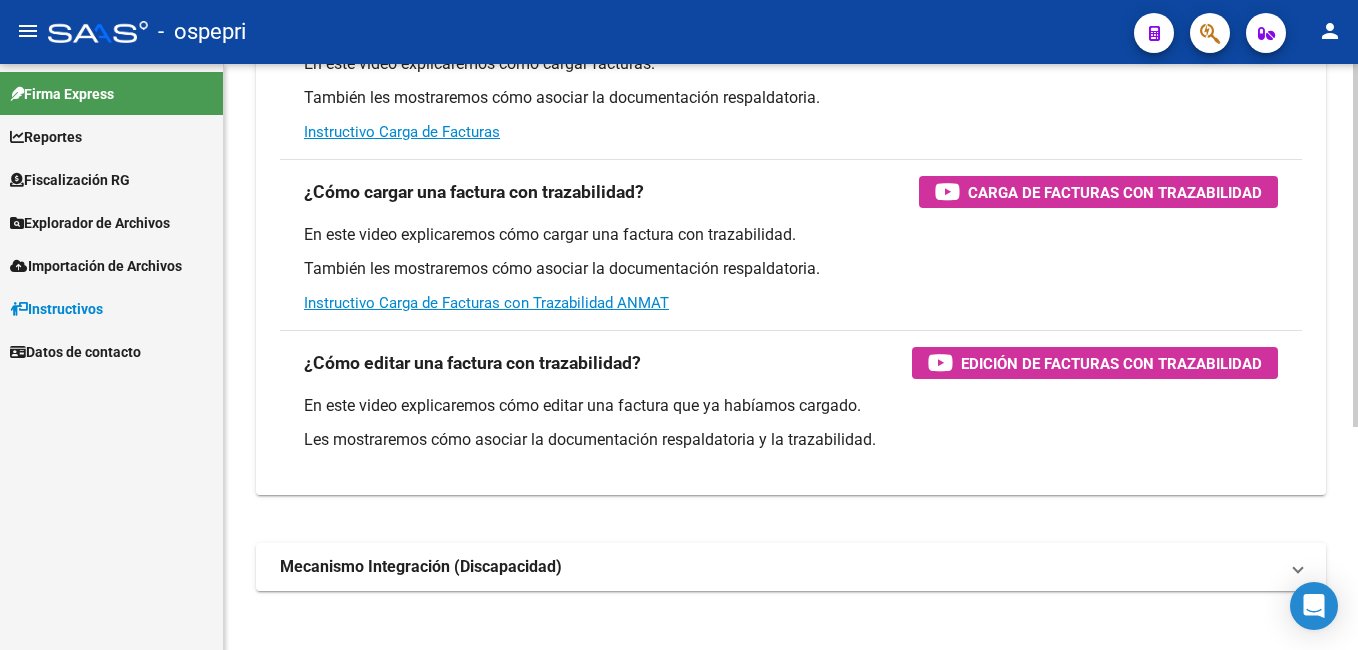 scroll, scrollTop: 360, scrollLeft: 0, axis: vertical 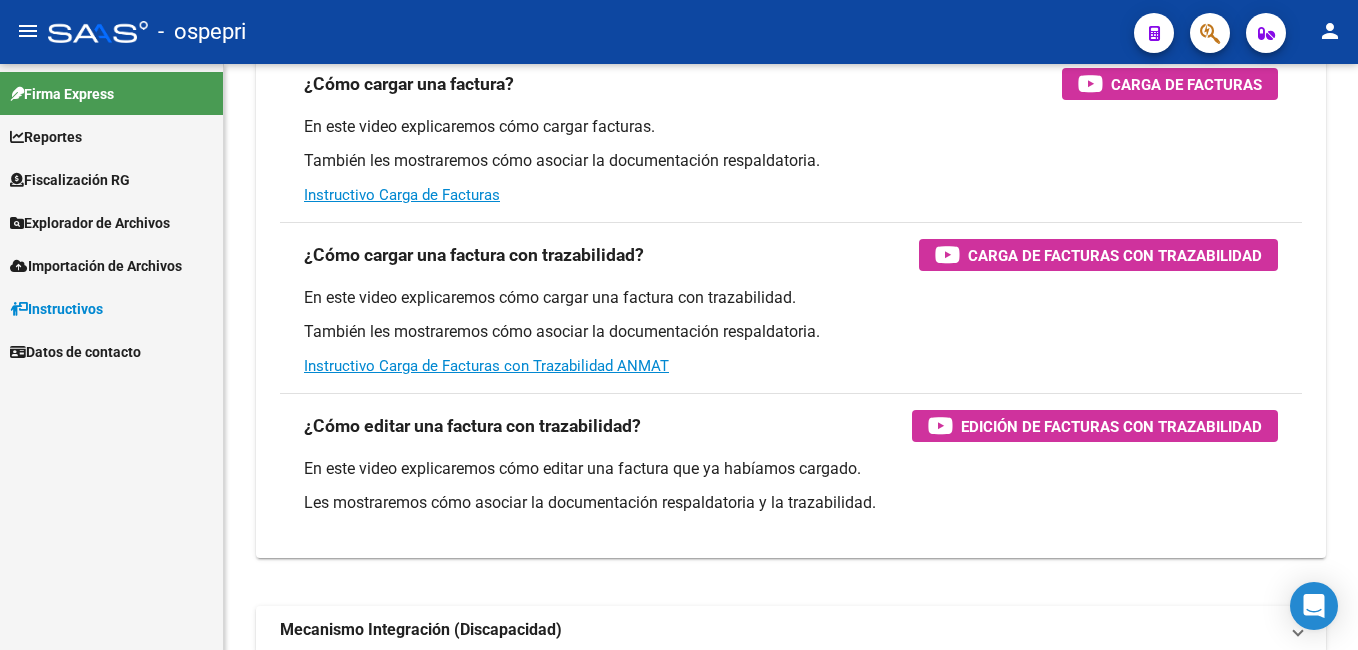 click on "Fiscalización RG" at bounding box center (70, 180) 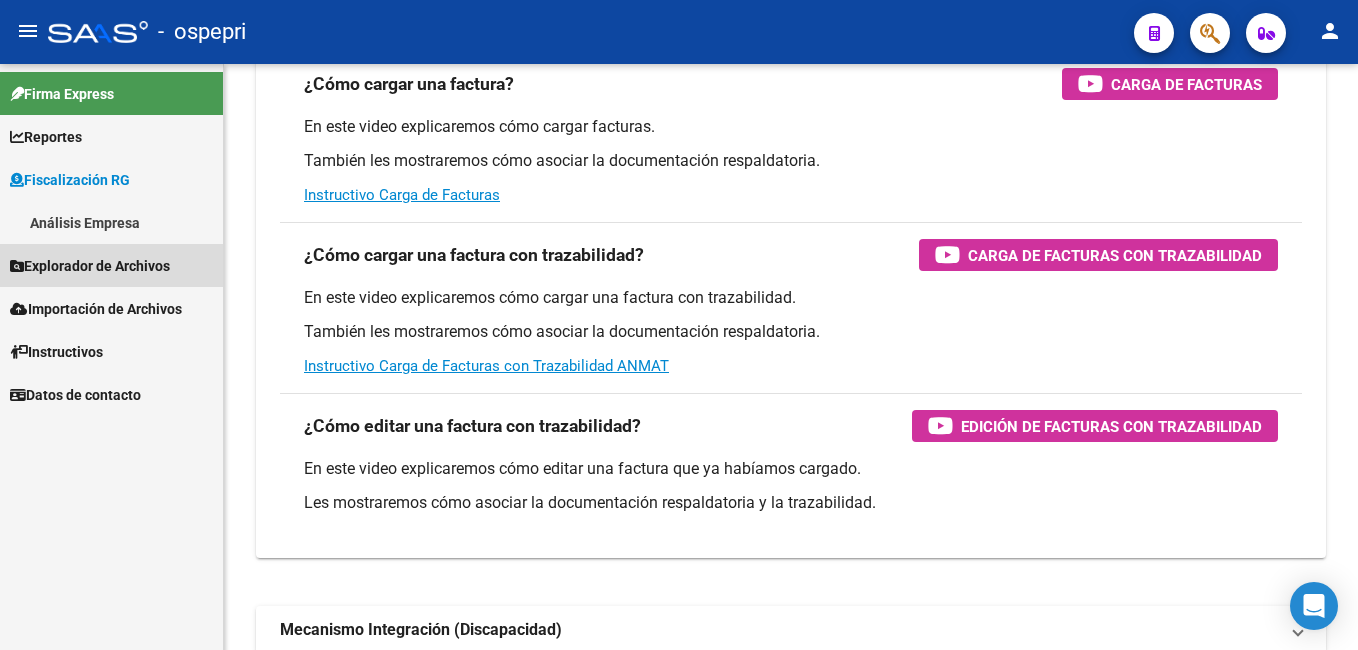 click on "Explorador de Archivos" at bounding box center (90, 266) 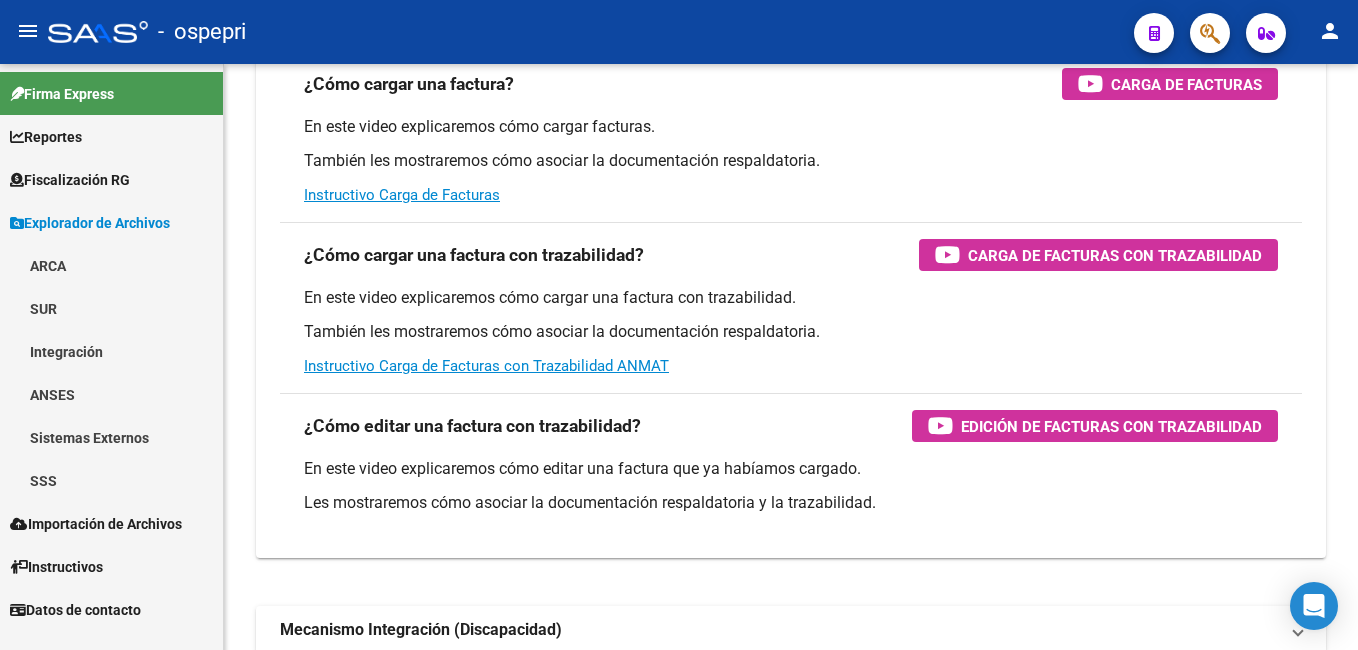 click on "Explorador de Archivos" at bounding box center [90, 223] 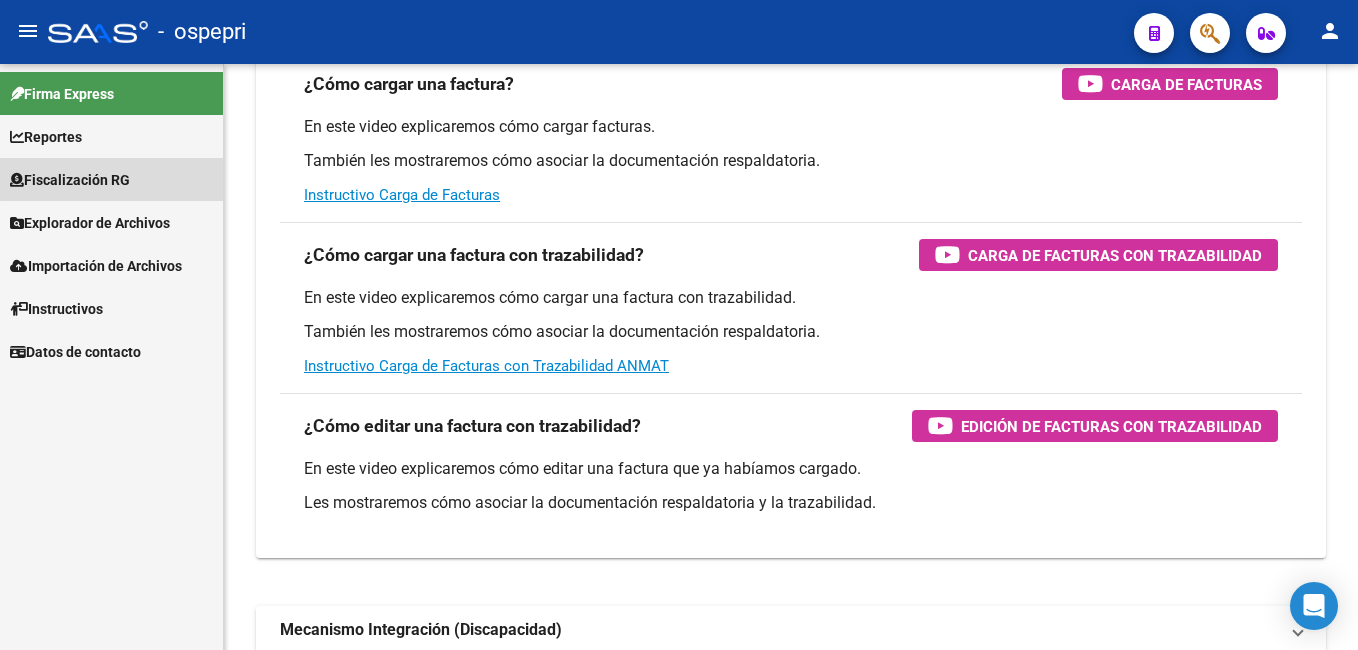 click on "Fiscalización RG" at bounding box center [111, 179] 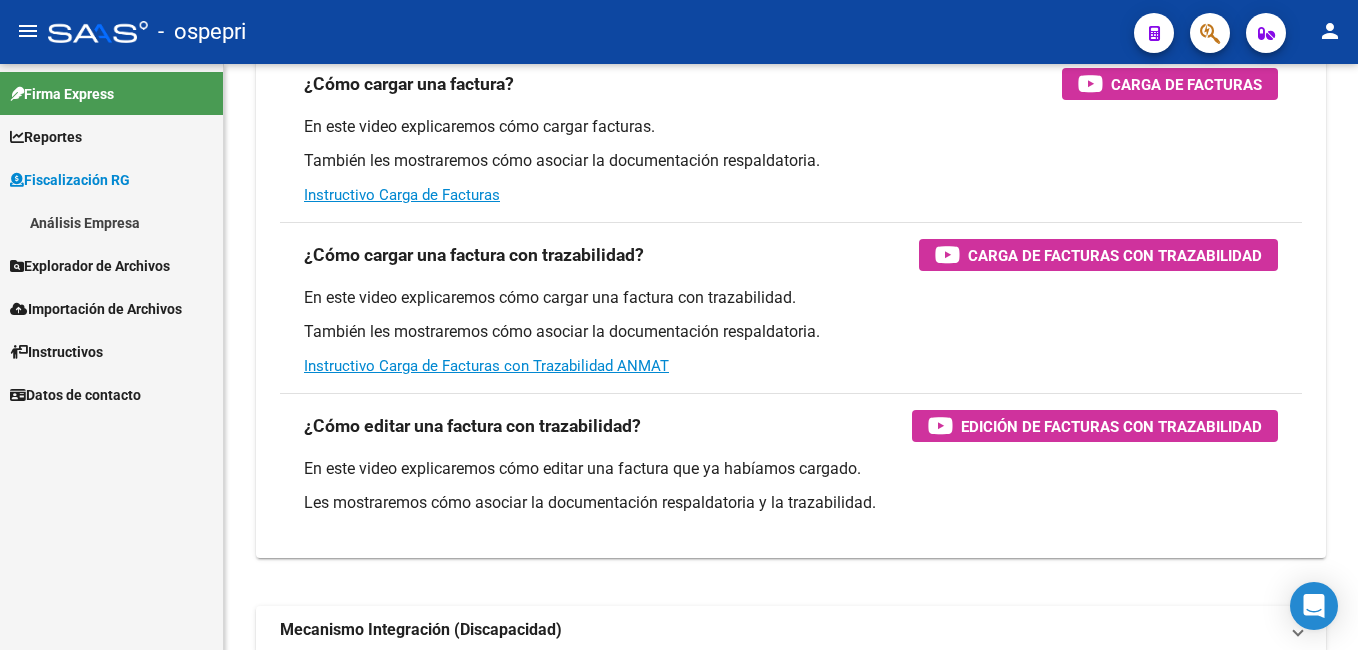 click on "Fiscalización RG" at bounding box center (111, 179) 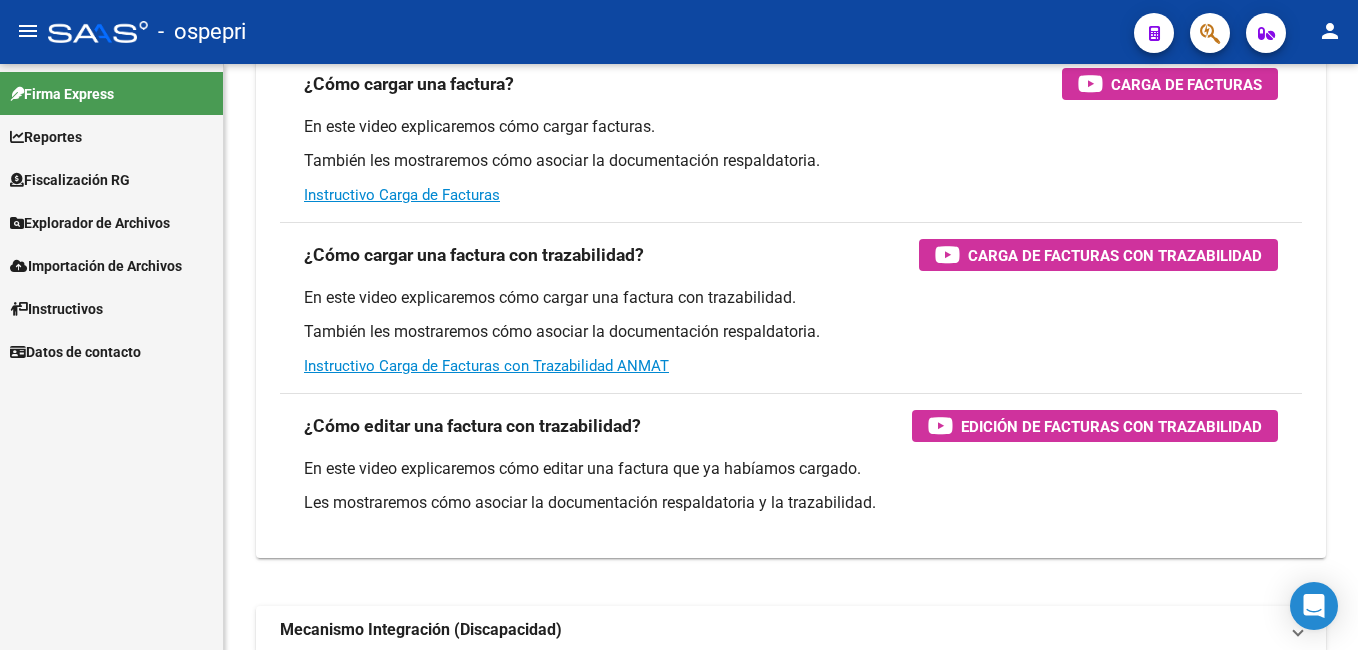 click on "Reportes" at bounding box center (111, 136) 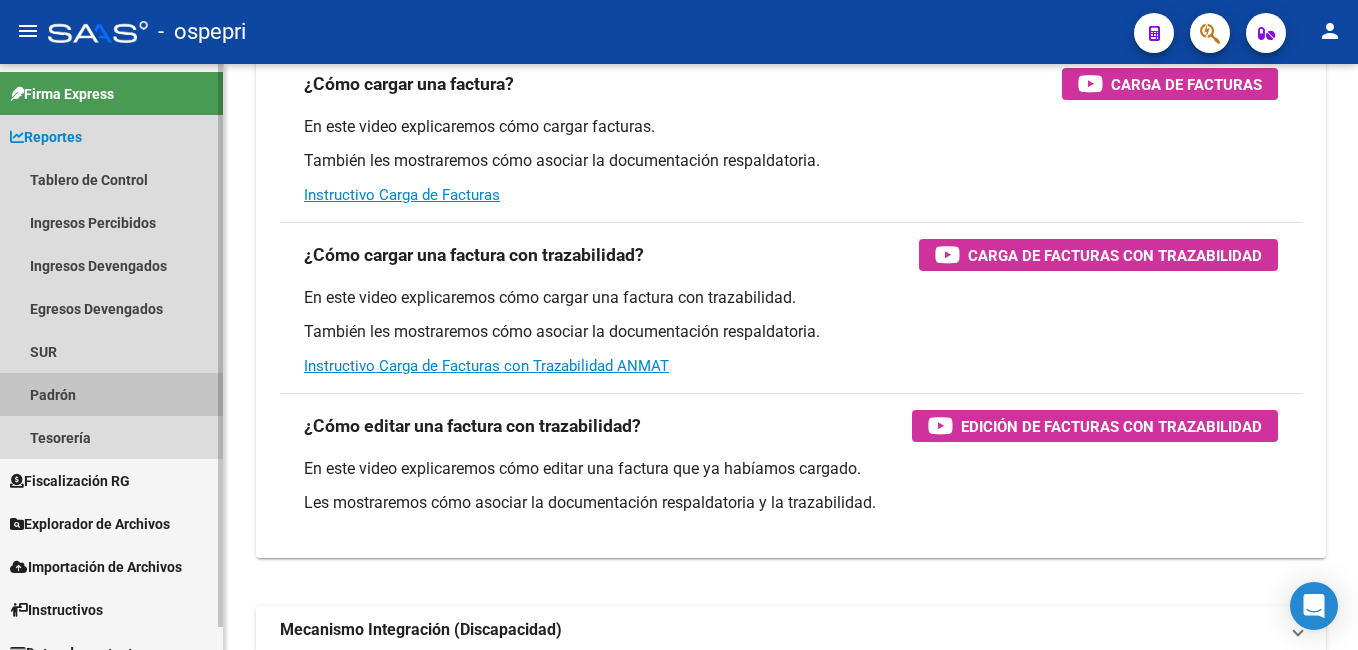 click on "Padrón" at bounding box center [111, 394] 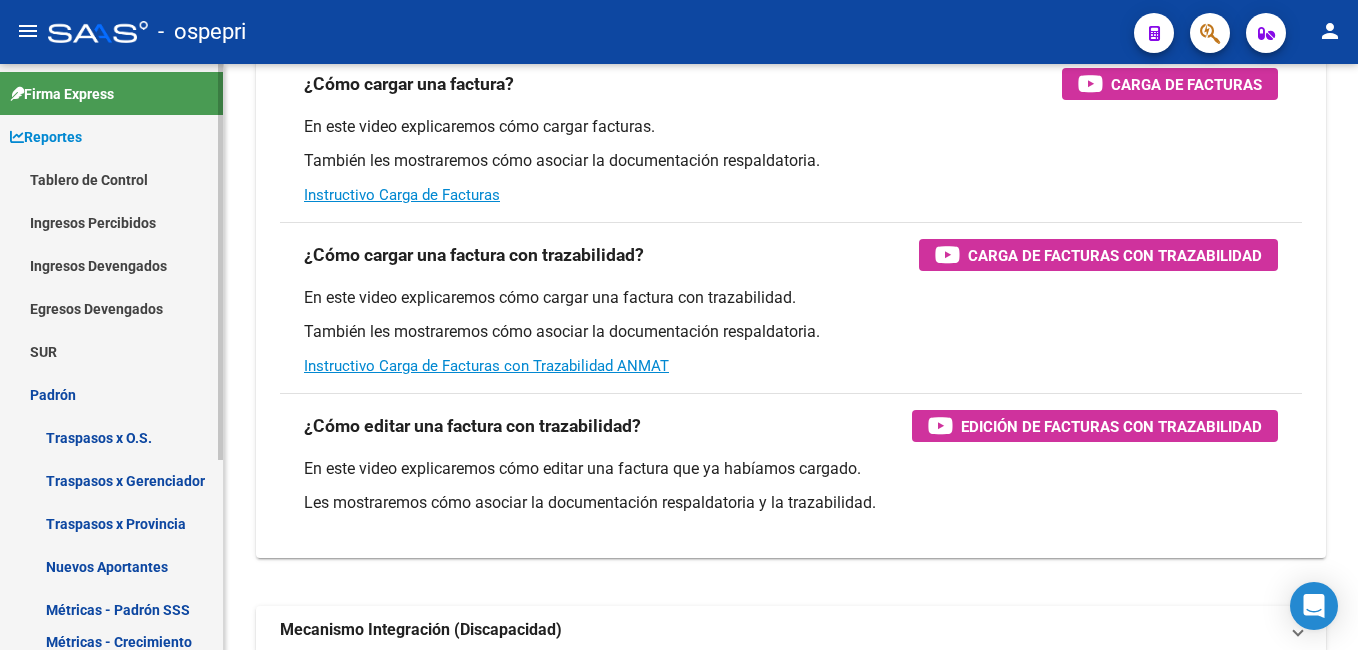 scroll, scrollTop: 100, scrollLeft: 0, axis: vertical 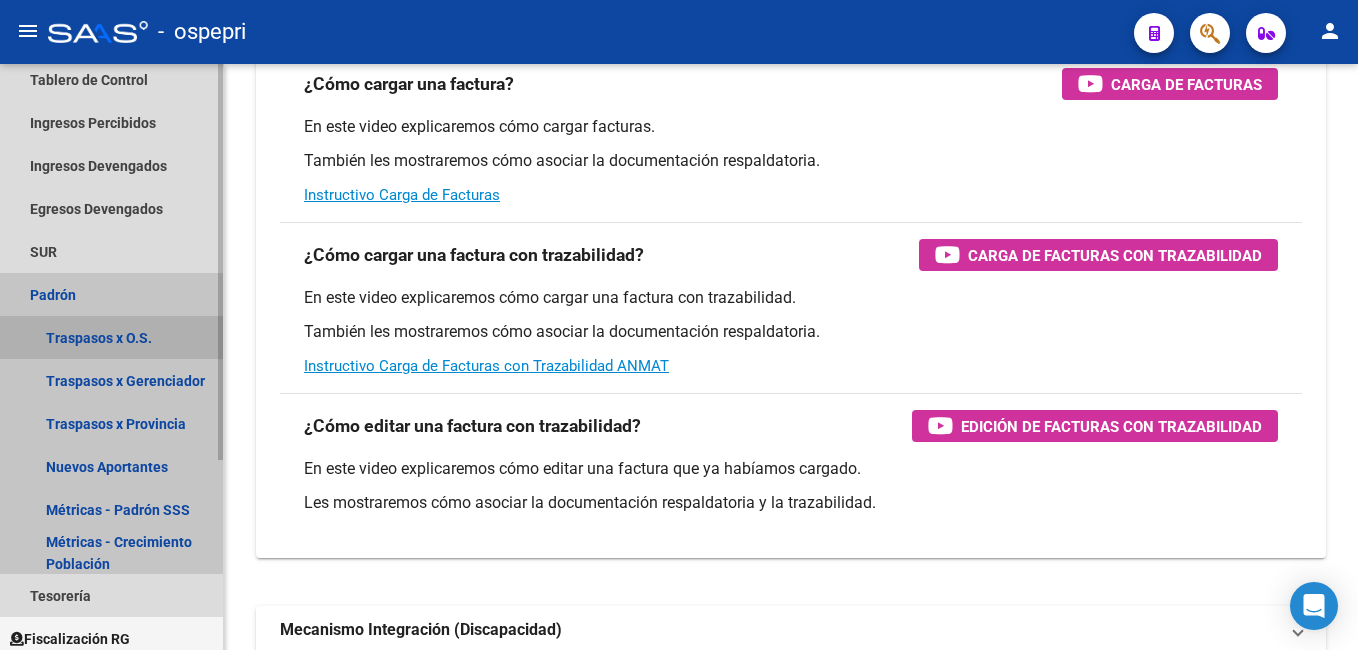 click on "Traspasos x O.S." at bounding box center [111, 337] 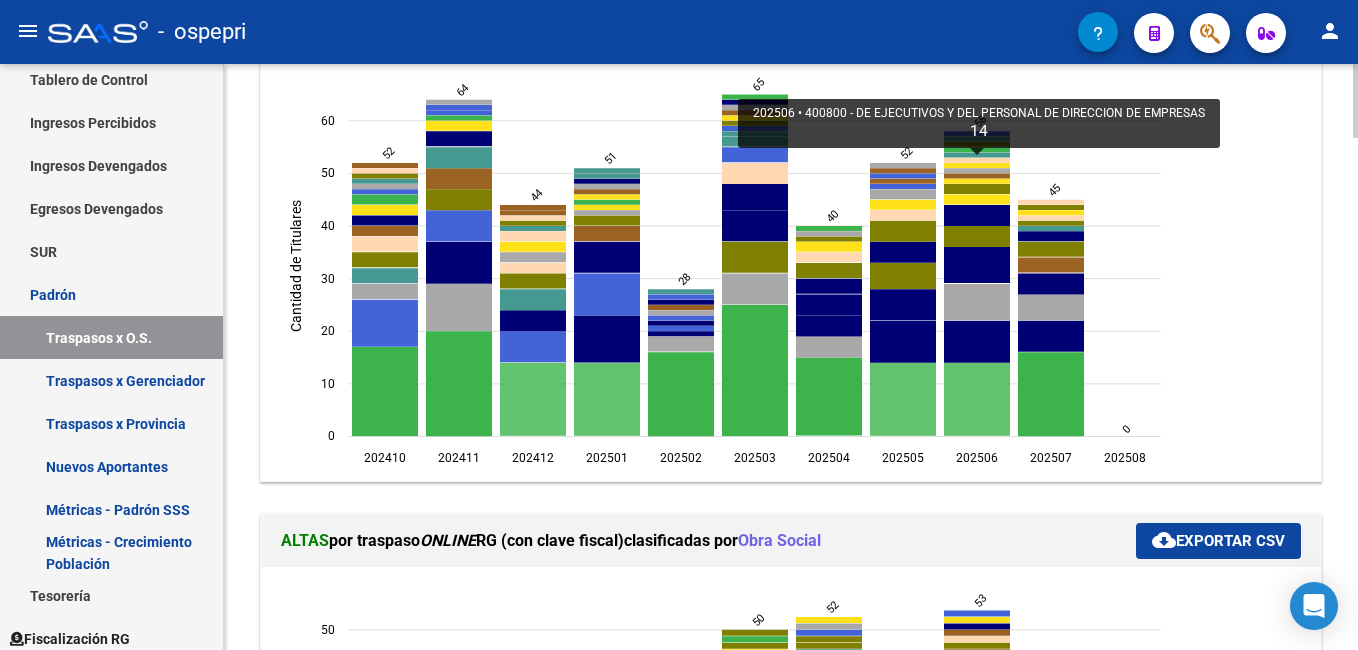 scroll, scrollTop: 0, scrollLeft: 0, axis: both 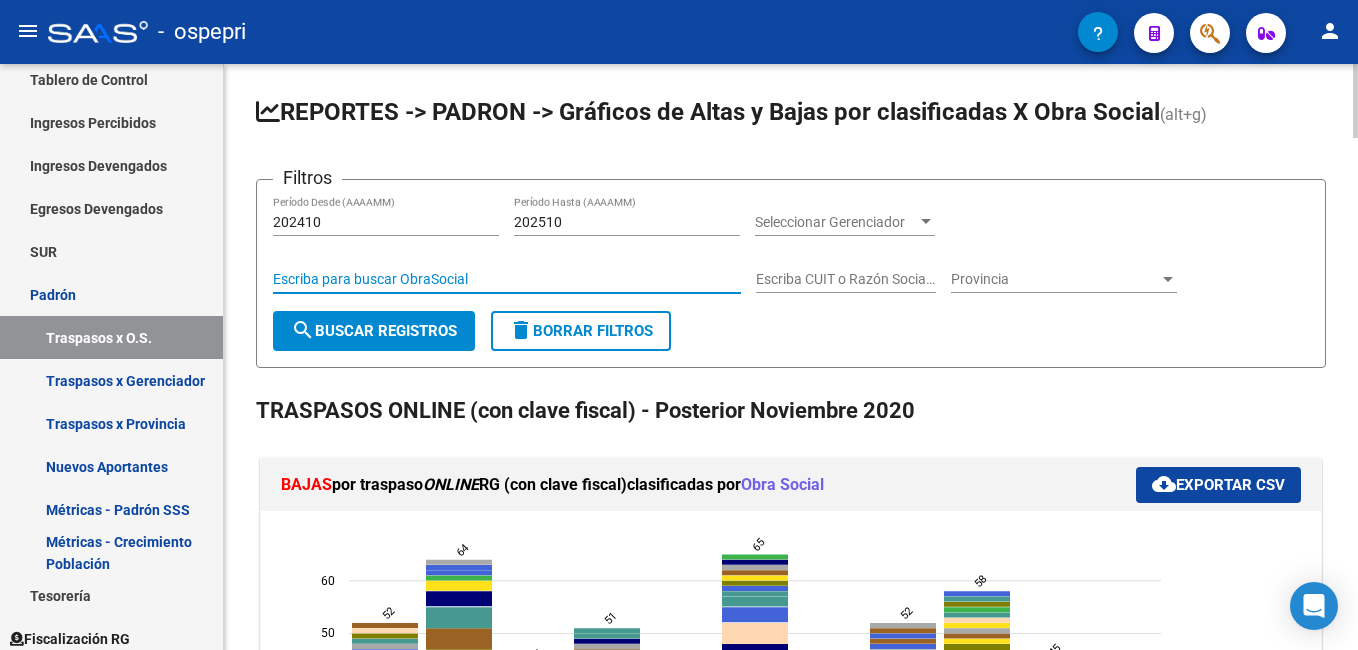 click on "Escriba para buscar ObraSocial" at bounding box center [507, 279] 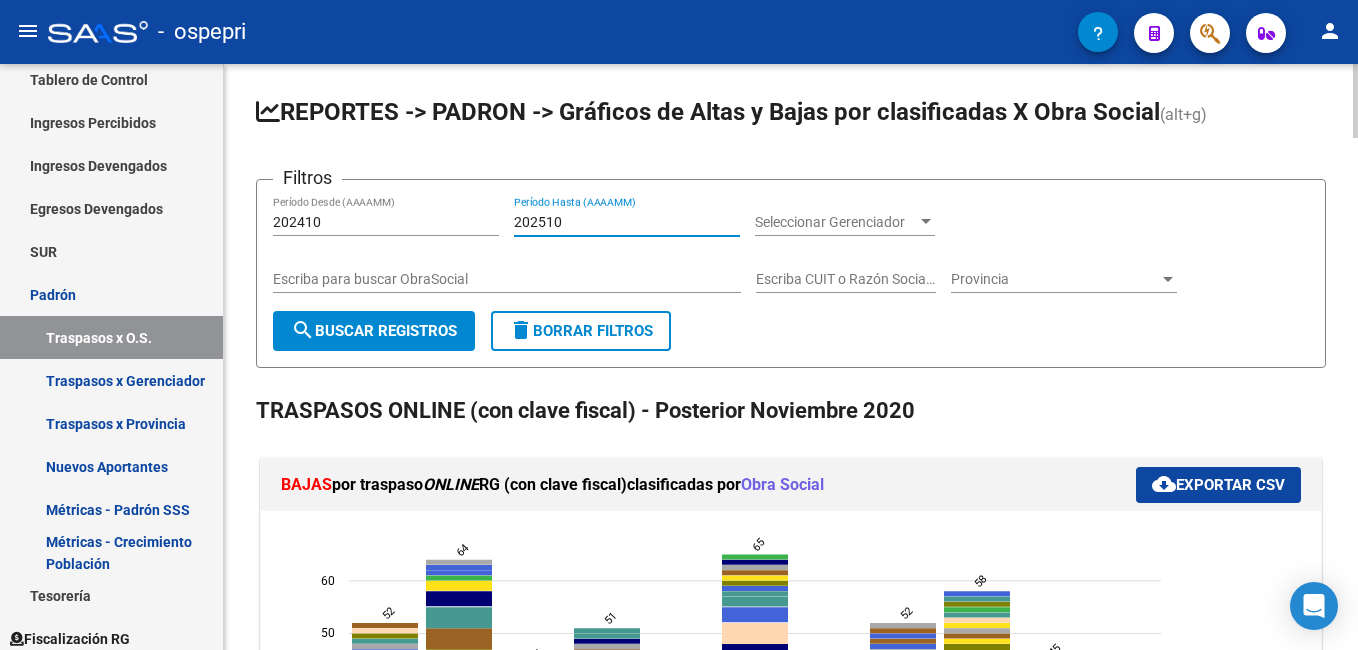 drag, startPoint x: 617, startPoint y: 215, endPoint x: 698, endPoint y: 225, distance: 81.61495 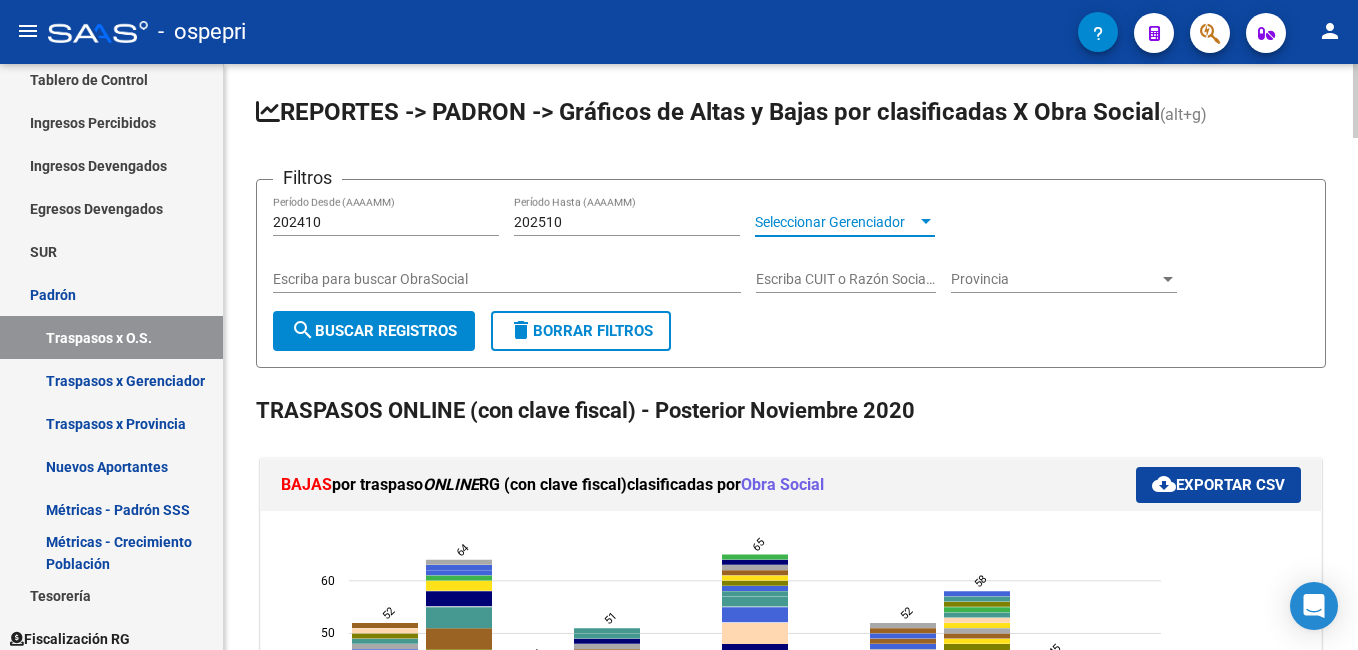 click on "Seleccionar Gerenciador" at bounding box center [836, 222] 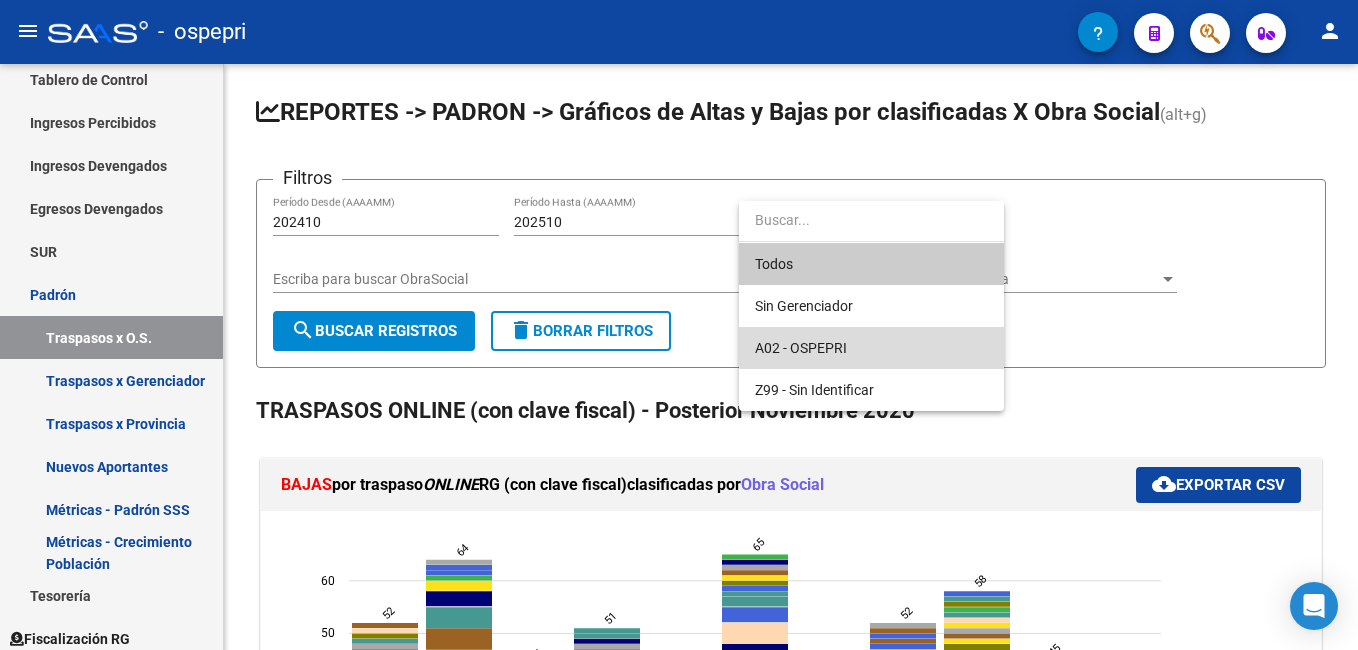 click on "A02 - OSPEPRI" at bounding box center (871, 348) 